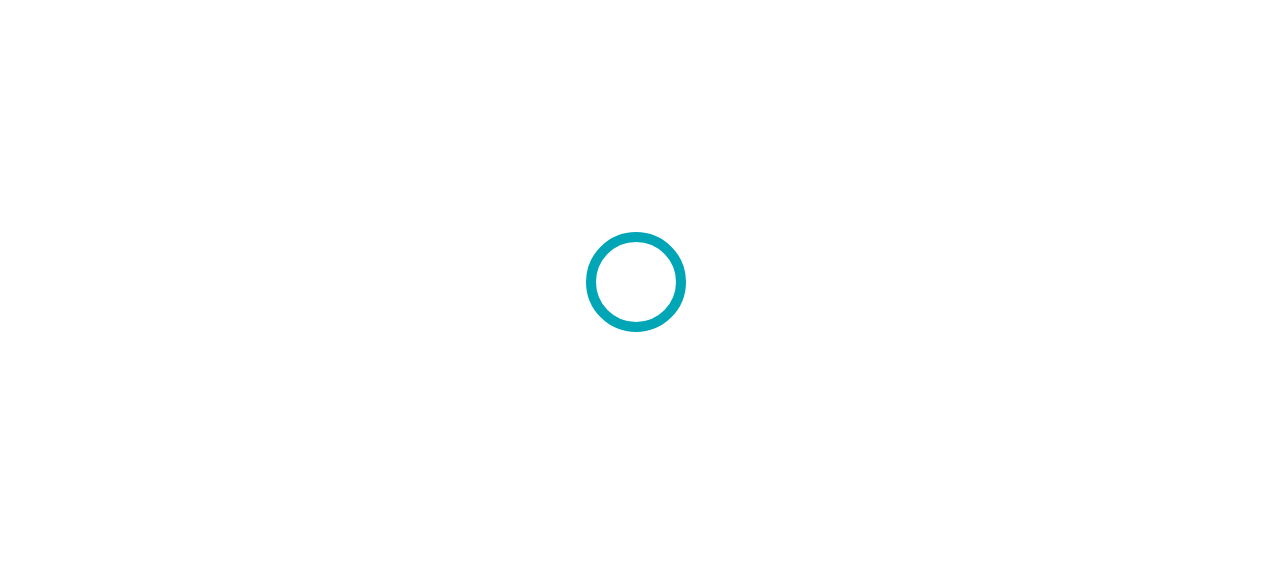 scroll, scrollTop: 0, scrollLeft: 0, axis: both 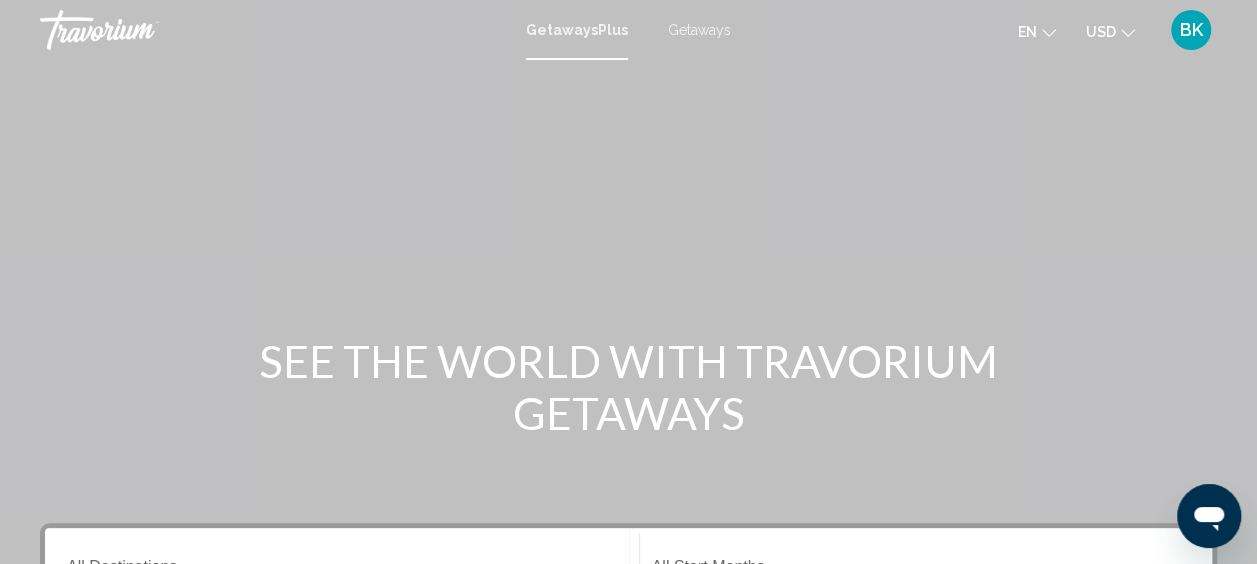 click on "Getaways" at bounding box center [699, 30] 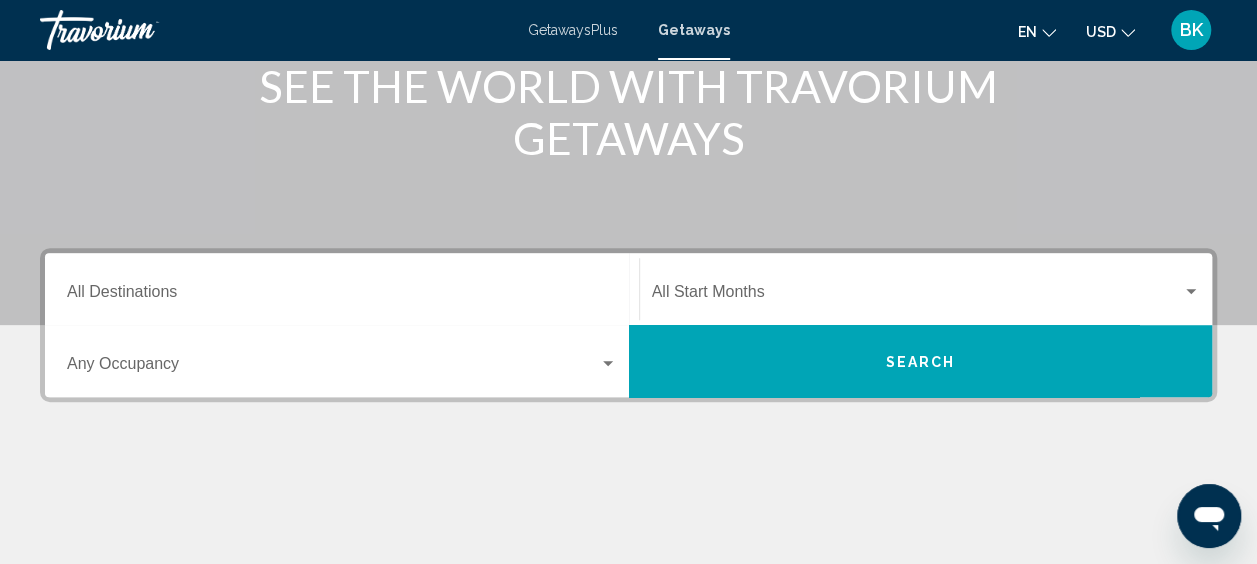 scroll, scrollTop: 277, scrollLeft: 0, axis: vertical 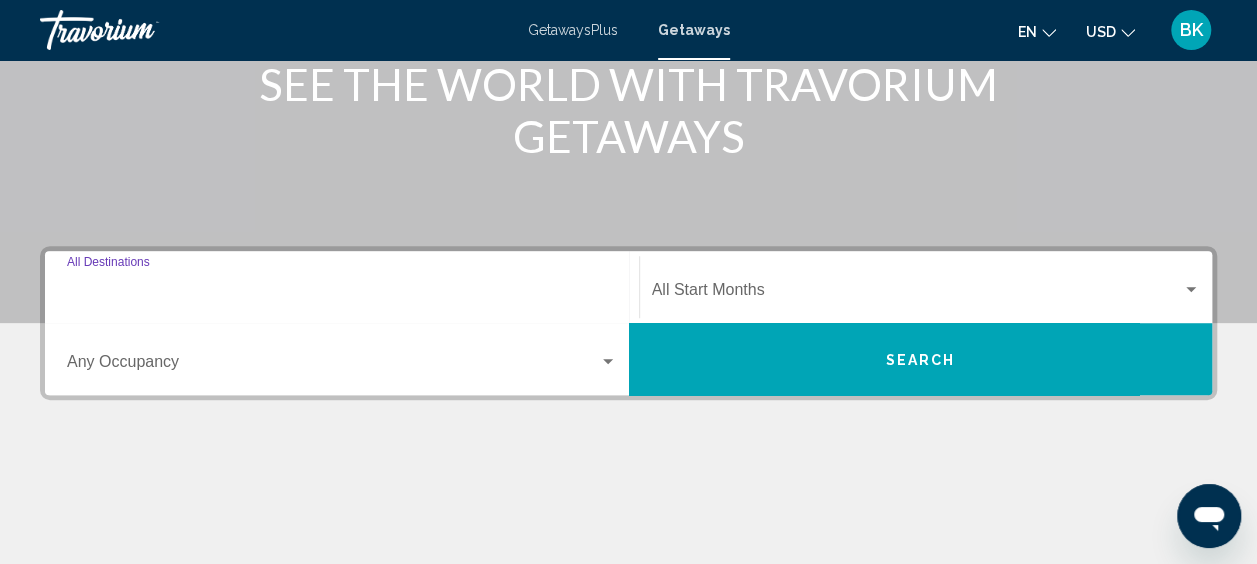 click on "Destination All Destinations" at bounding box center [342, 294] 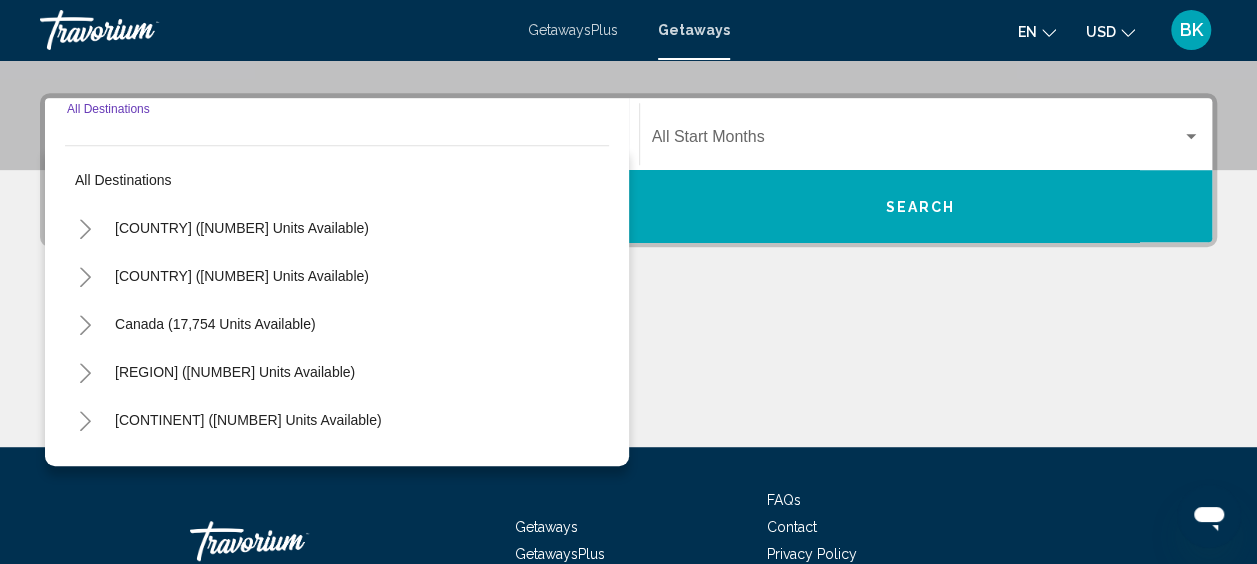 scroll, scrollTop: 458, scrollLeft: 0, axis: vertical 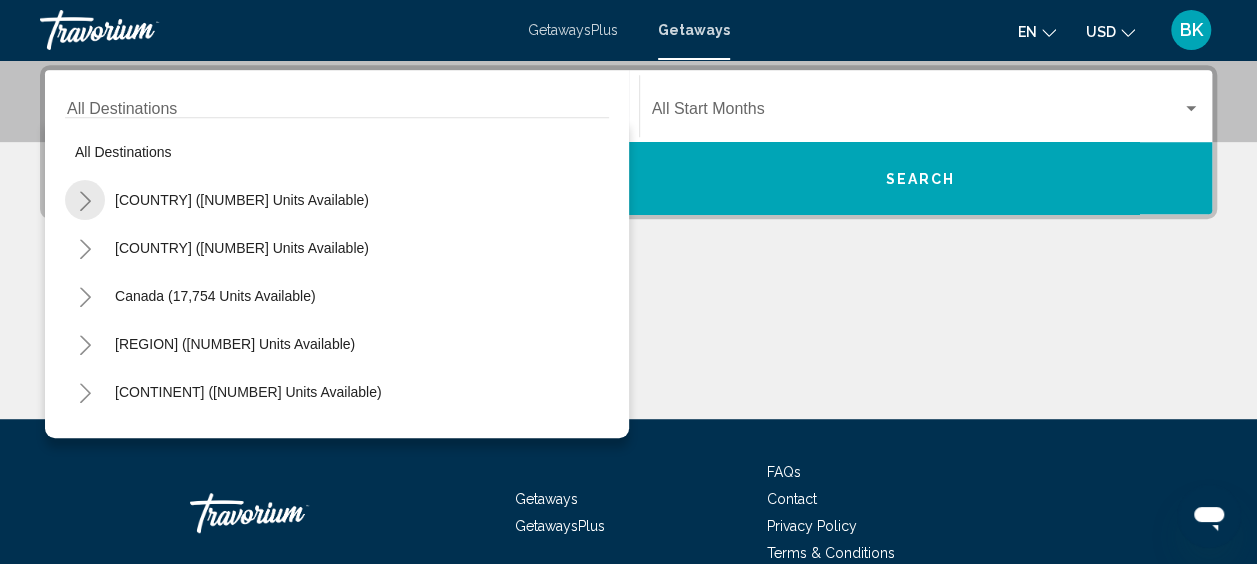 click at bounding box center (85, 201) 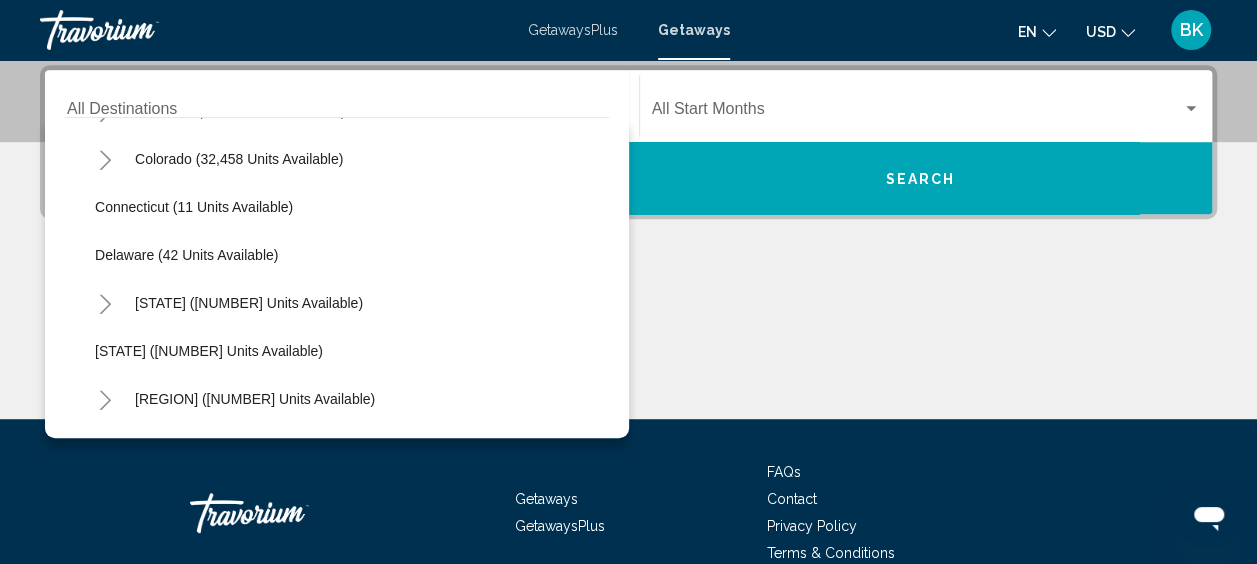 scroll, scrollTop: 249, scrollLeft: 0, axis: vertical 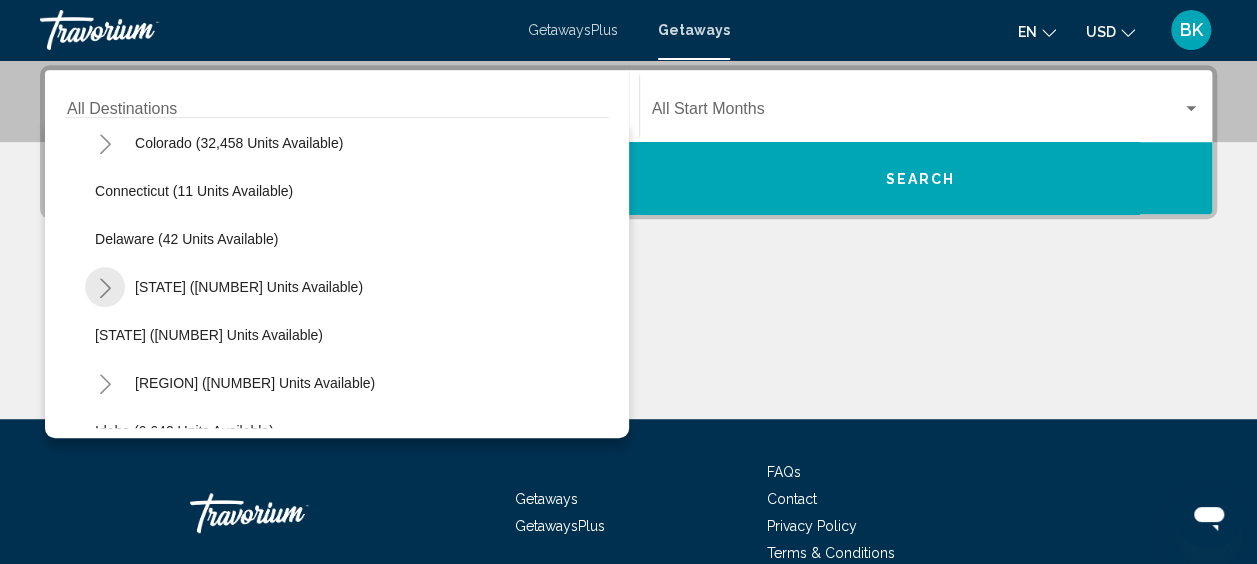click at bounding box center [105, 288] 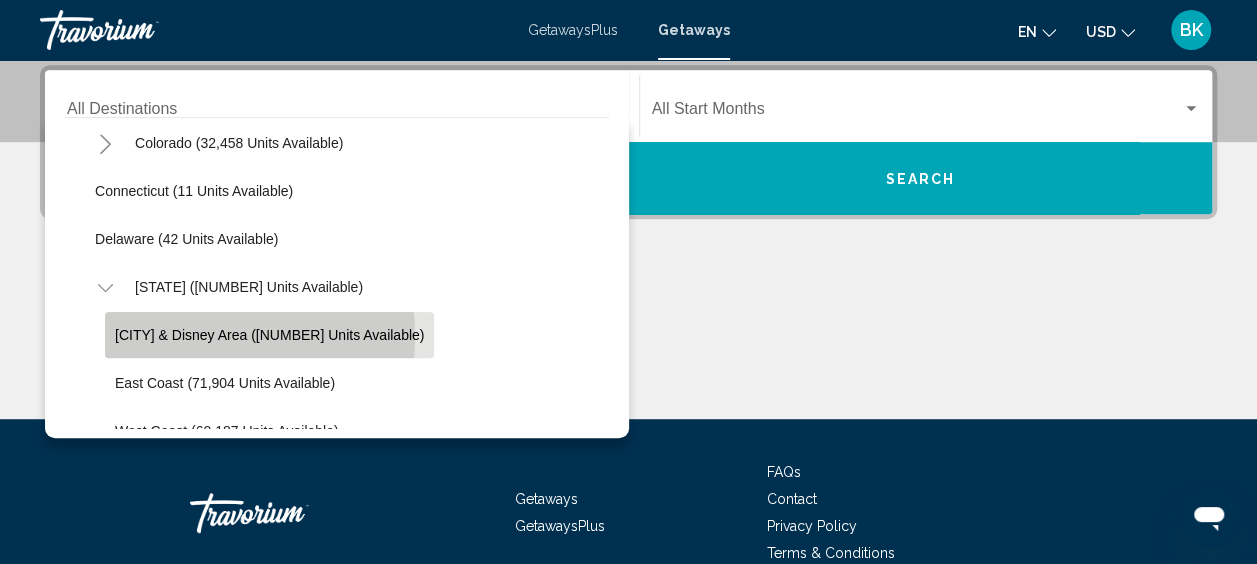 click on "[CITY] & Disney Area ([NUMBER] units available)" at bounding box center [269, 335] 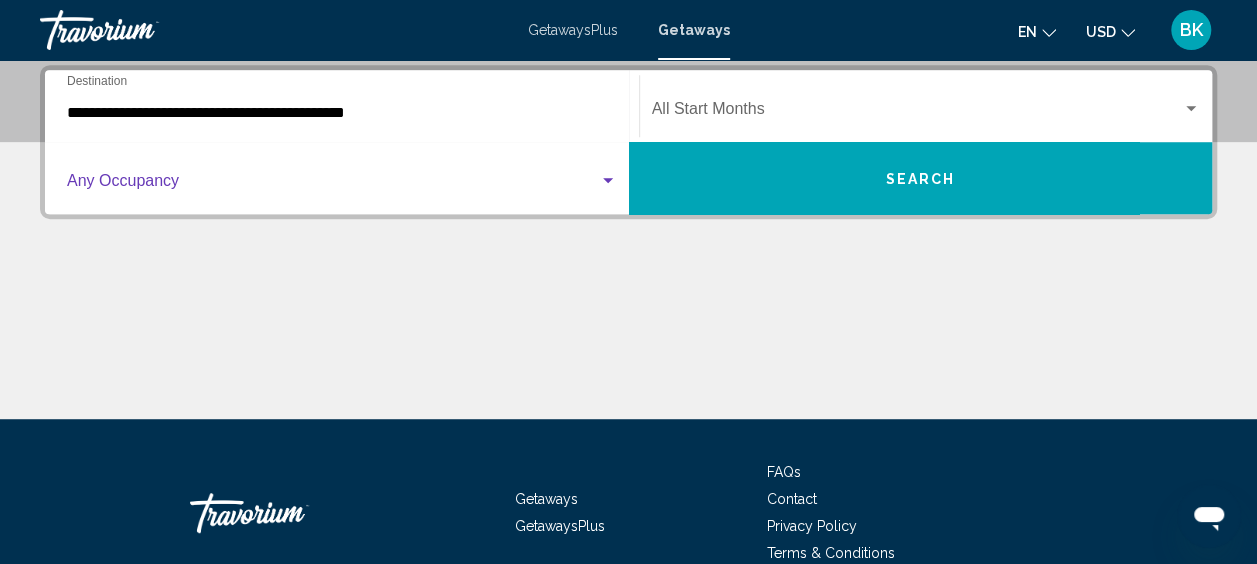click at bounding box center [333, 185] 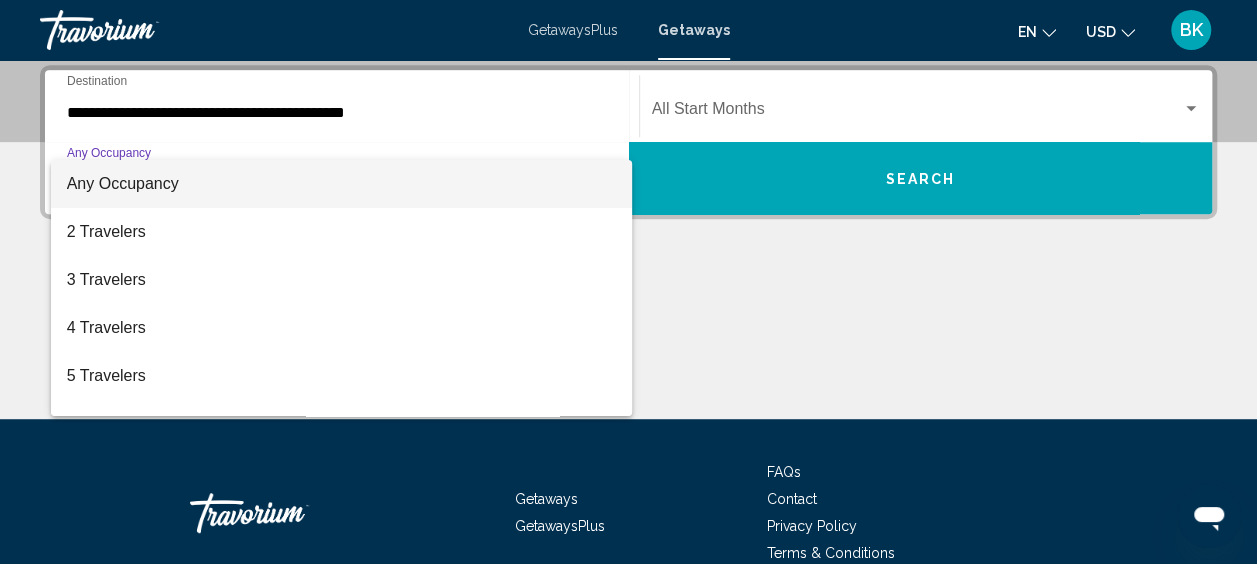 click at bounding box center (628, 282) 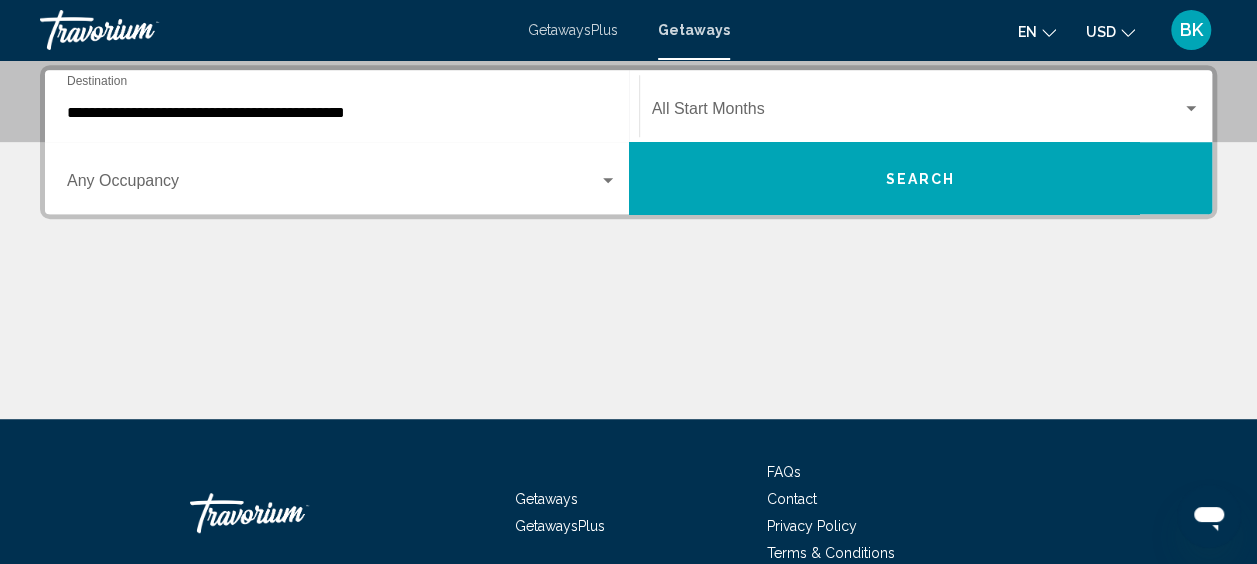 click on "Start Month All Start Months" at bounding box center [926, 106] 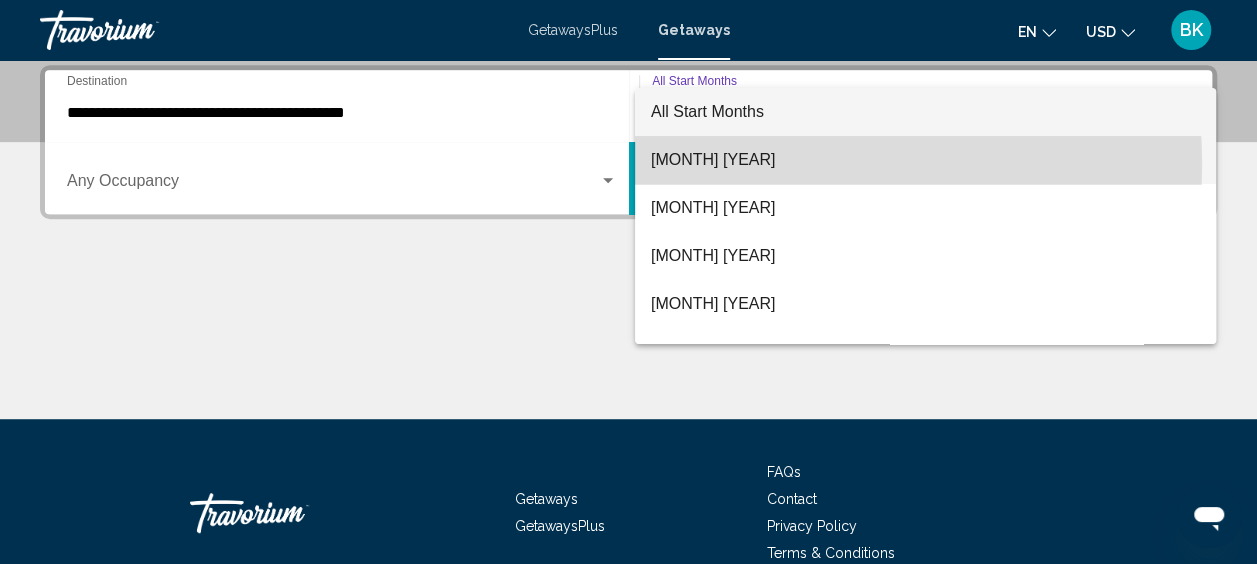 click on "[MONTH] [YEAR]" at bounding box center (925, 160) 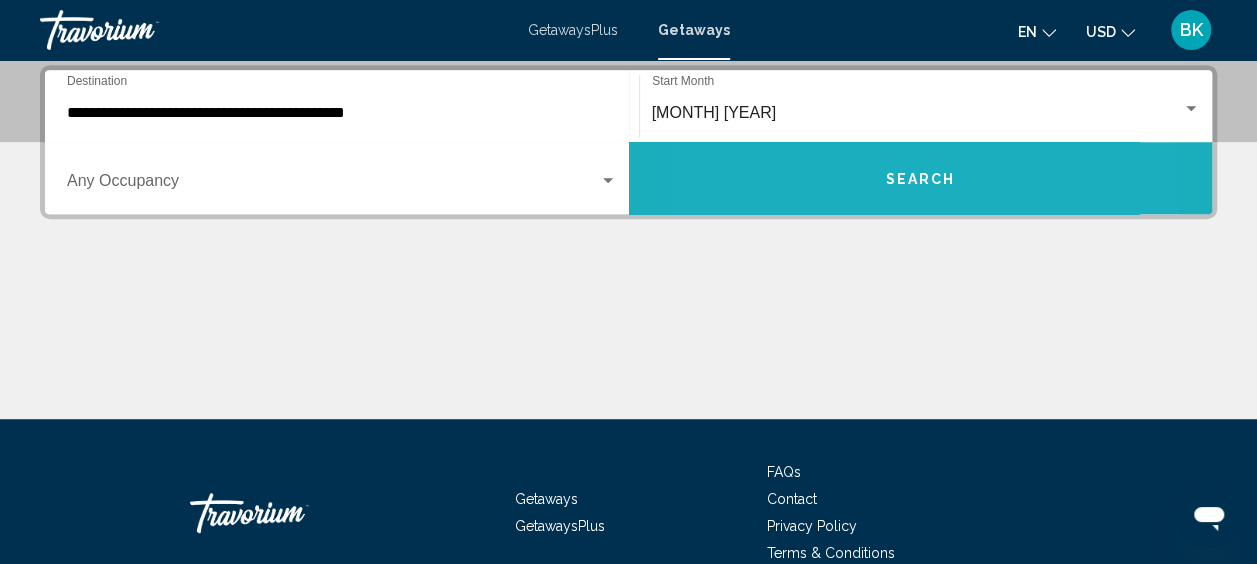 click on "Search" at bounding box center [921, 178] 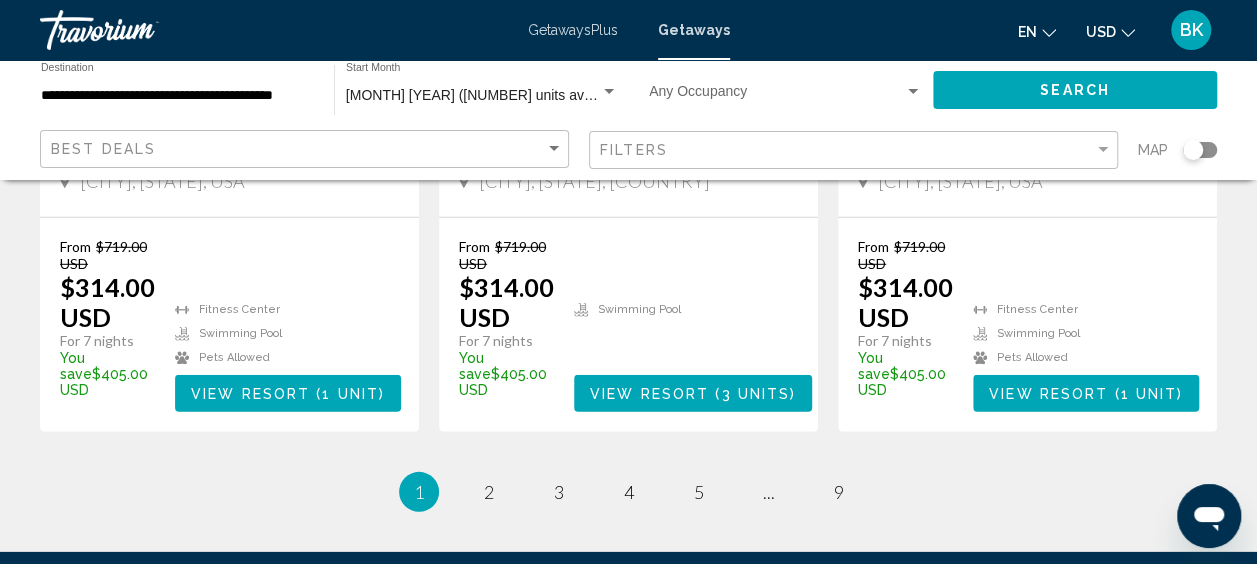 scroll, scrollTop: 2747, scrollLeft: 0, axis: vertical 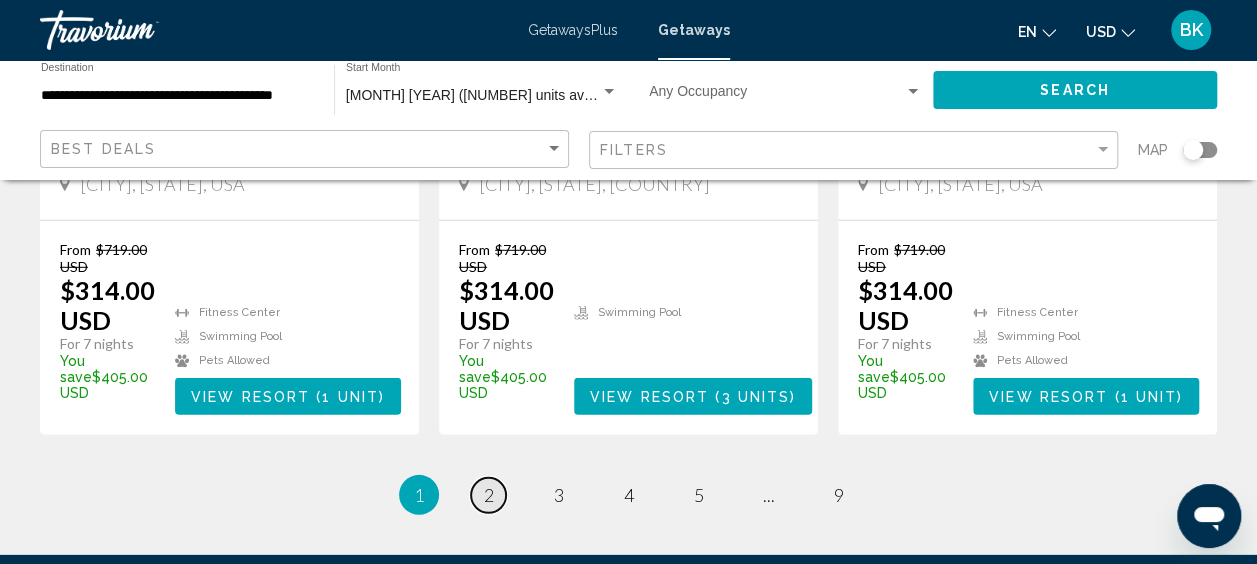 click on "2" at bounding box center (489, 495) 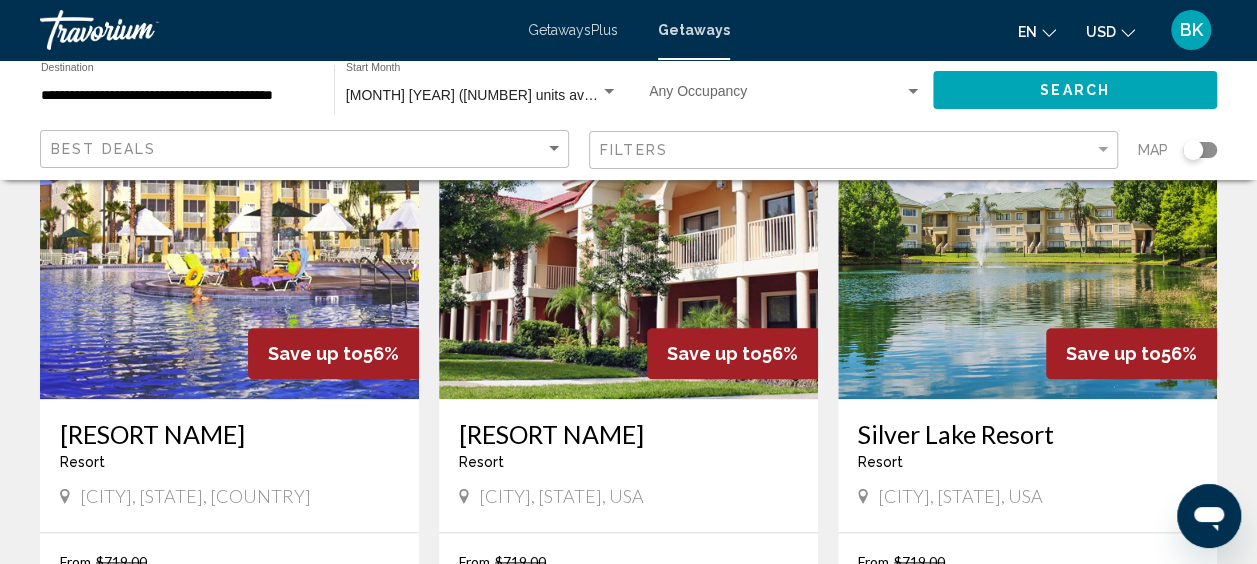 scroll, scrollTop: 927, scrollLeft: 0, axis: vertical 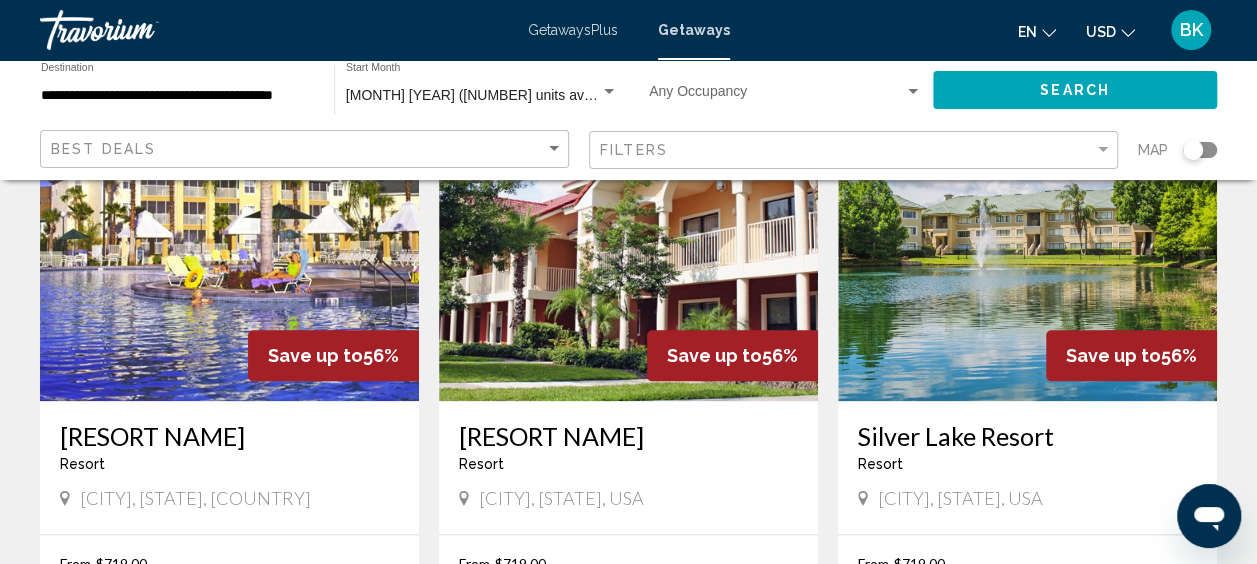 click at bounding box center (229, 241) 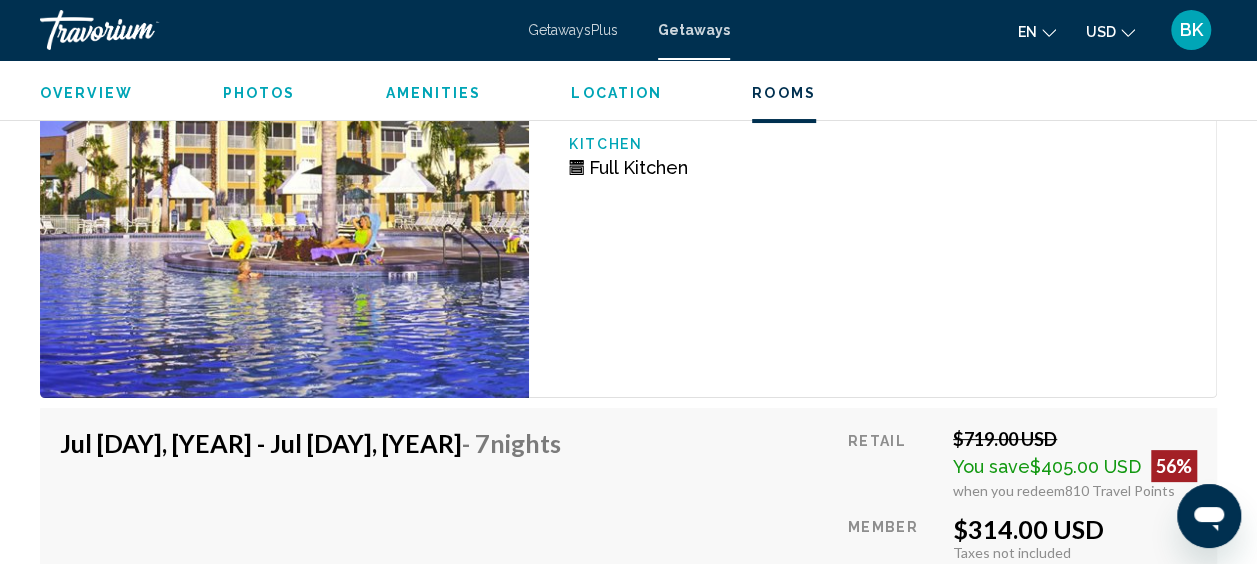 scroll, scrollTop: 3813, scrollLeft: 0, axis: vertical 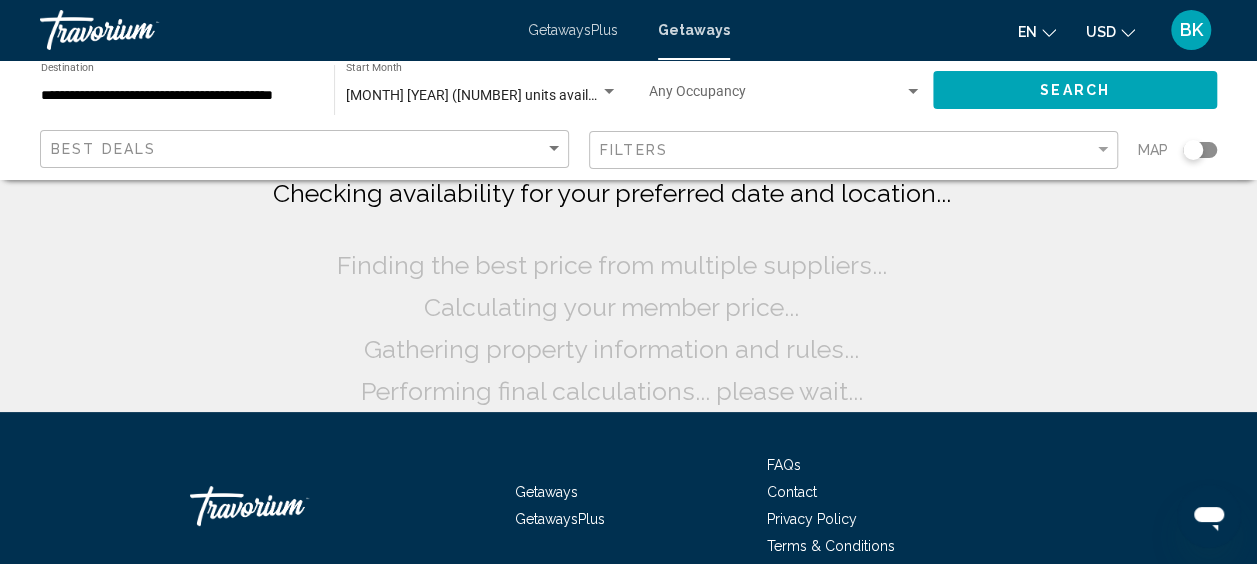 click on "**********" at bounding box center (177, 90) 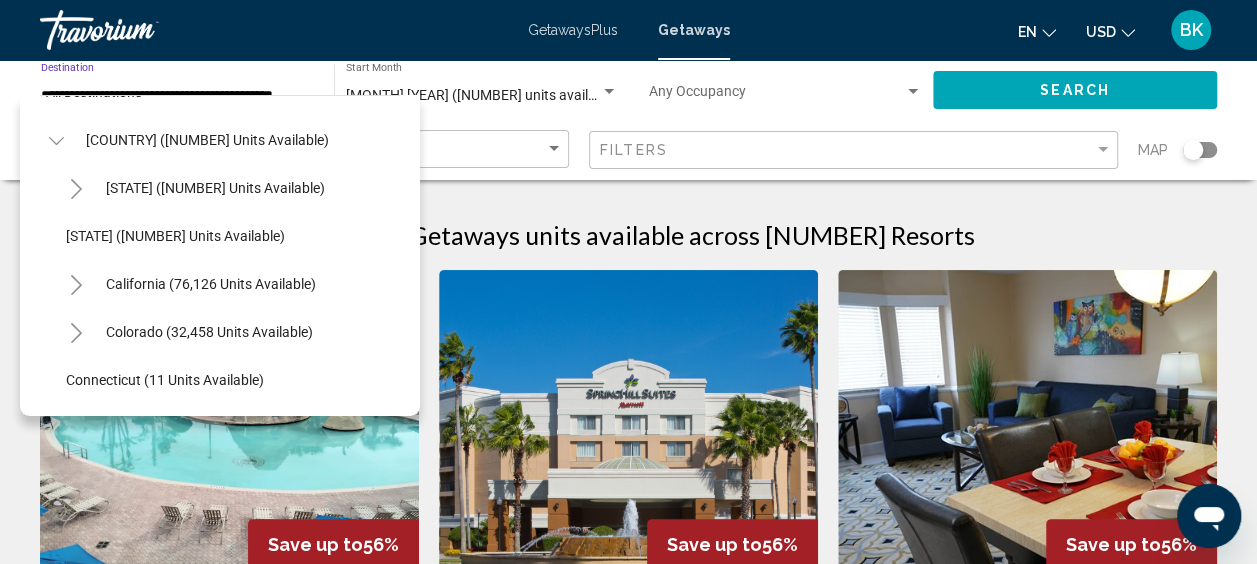 scroll, scrollTop: 0, scrollLeft: 4, axis: horizontal 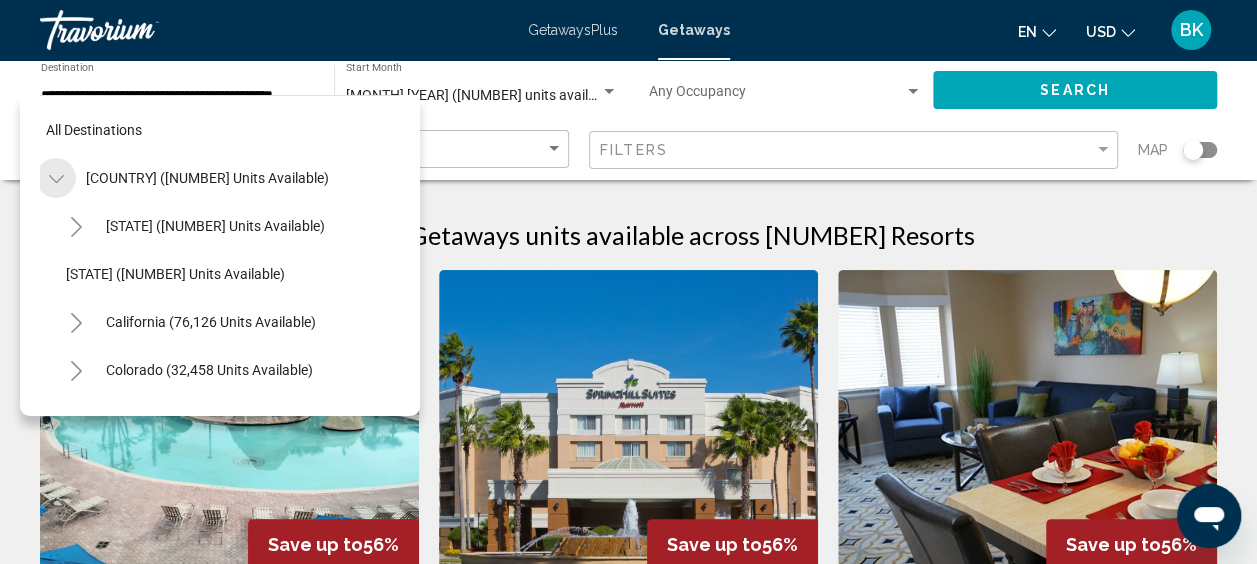 click at bounding box center (56, 179) 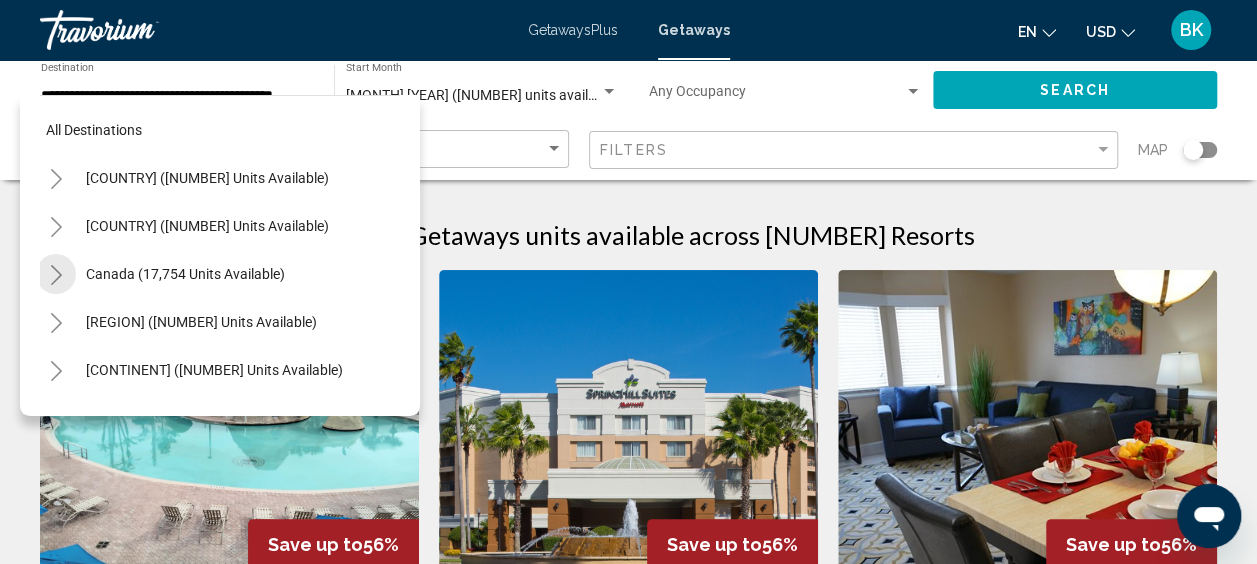 click at bounding box center [56, 274] 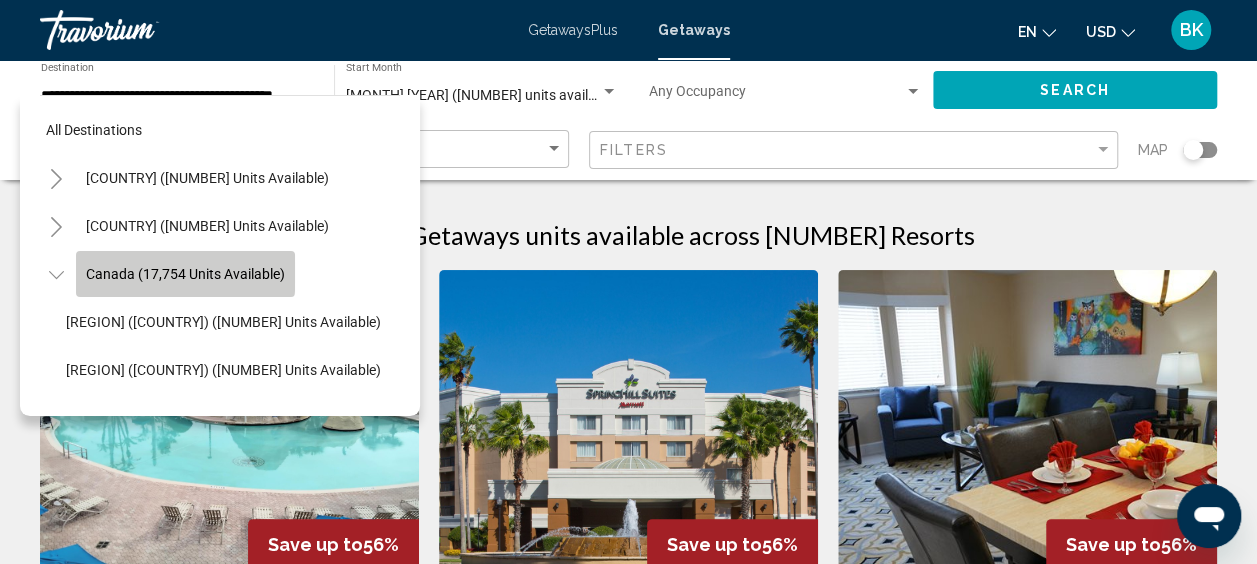 click on "Canada (17,754 units available)" at bounding box center (185, 274) 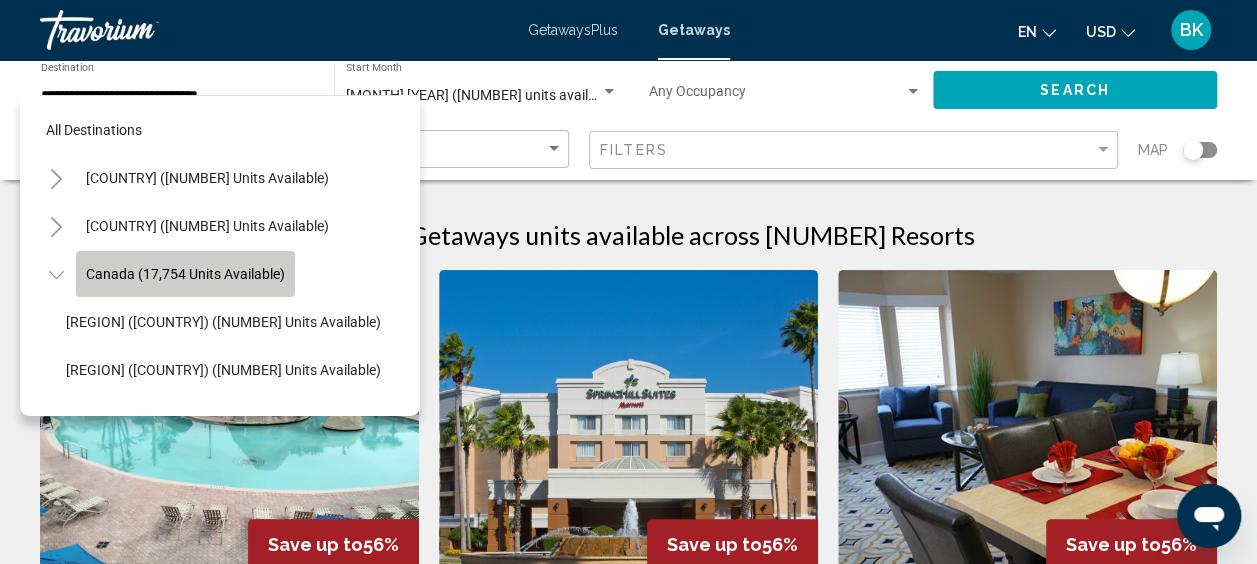 scroll, scrollTop: 0, scrollLeft: 0, axis: both 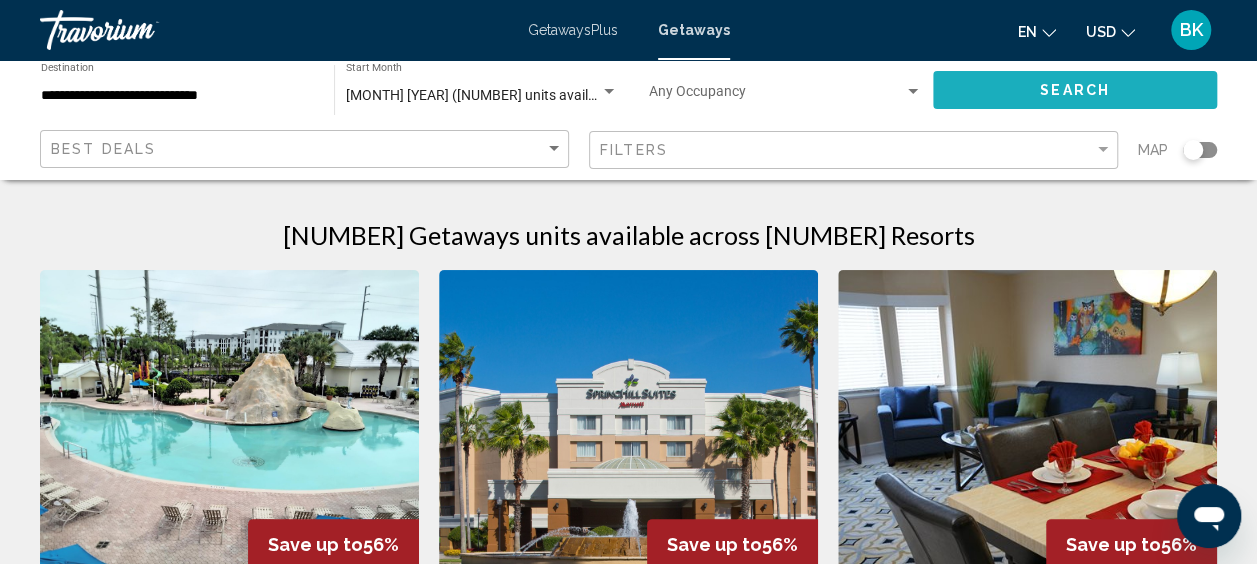 click on "Search" at bounding box center (1075, 89) 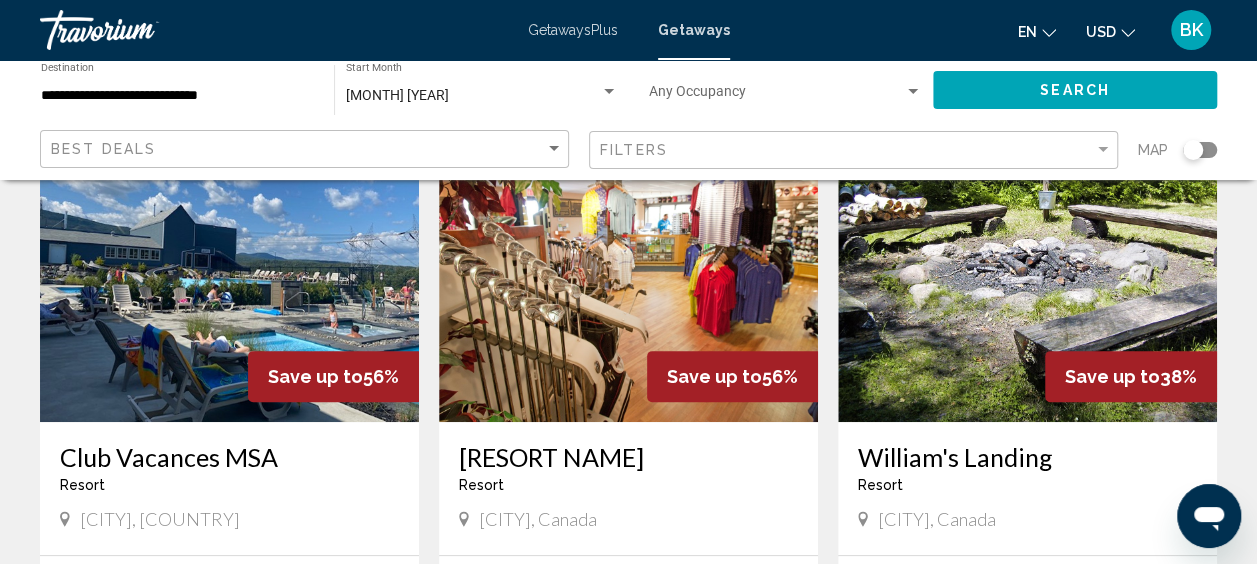 scroll, scrollTop: 0, scrollLeft: 0, axis: both 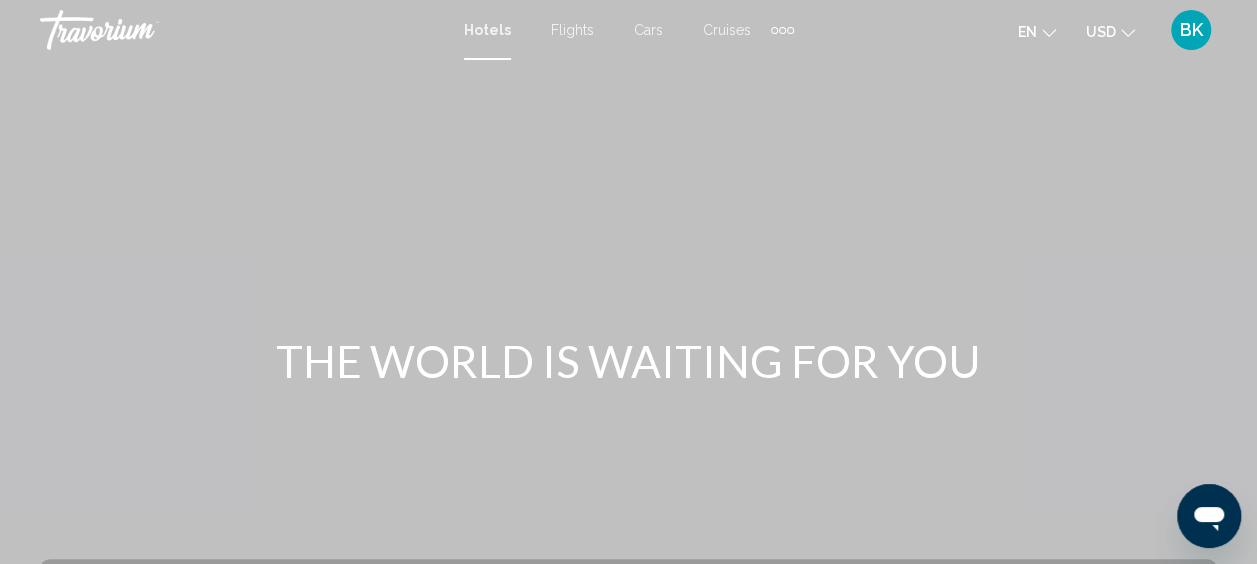 click at bounding box center [782, 30] 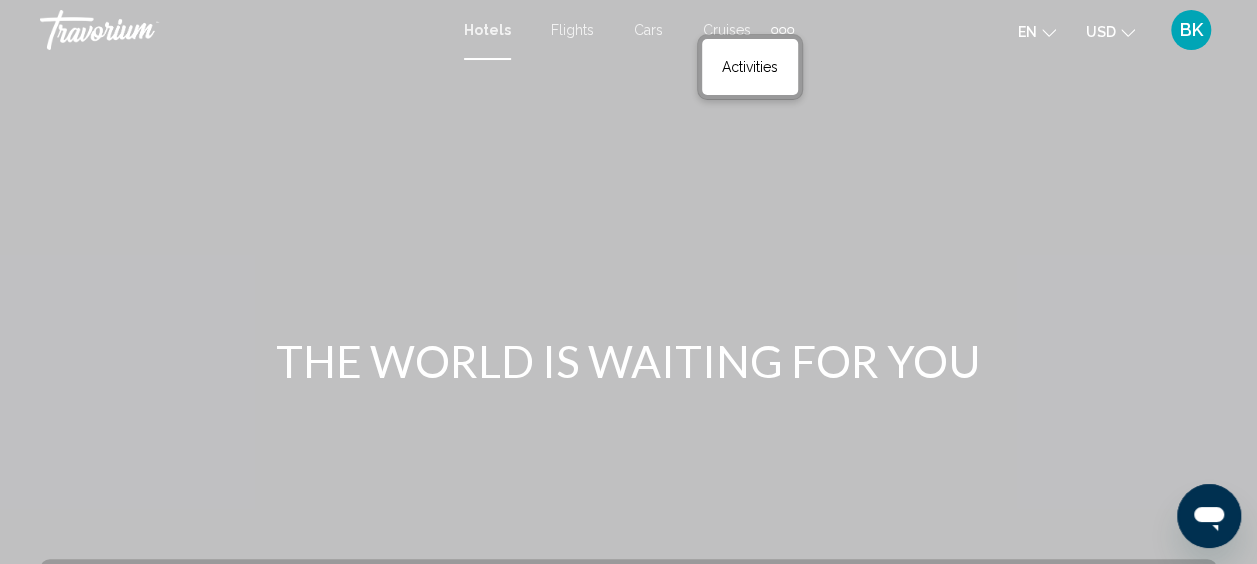 click on "Activities" at bounding box center [750, 67] 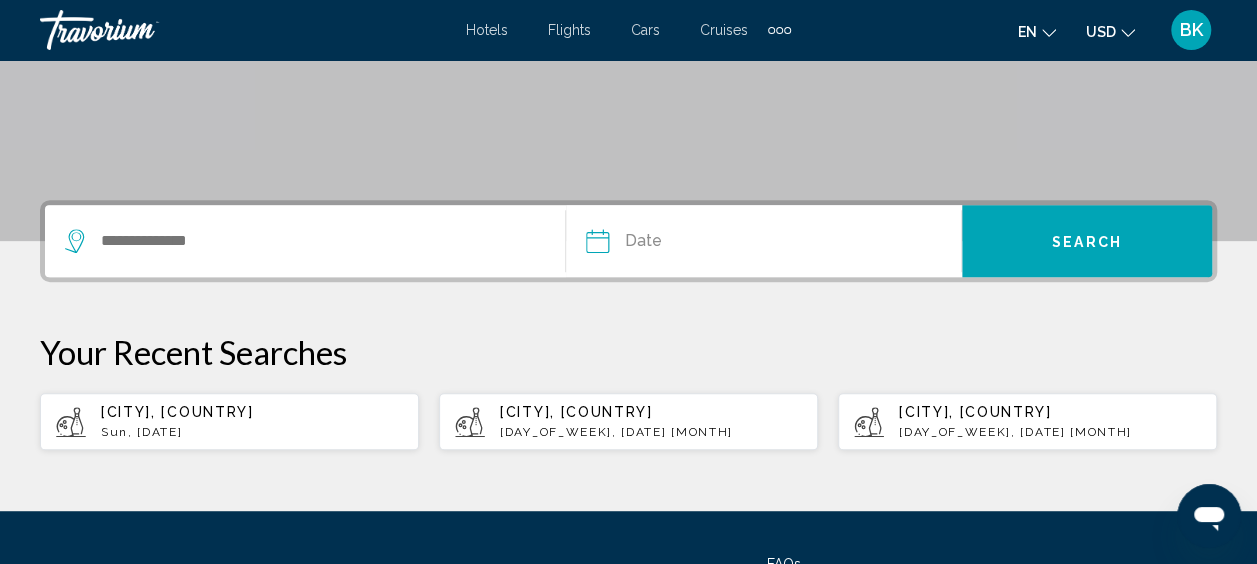 scroll, scrollTop: 360, scrollLeft: 0, axis: vertical 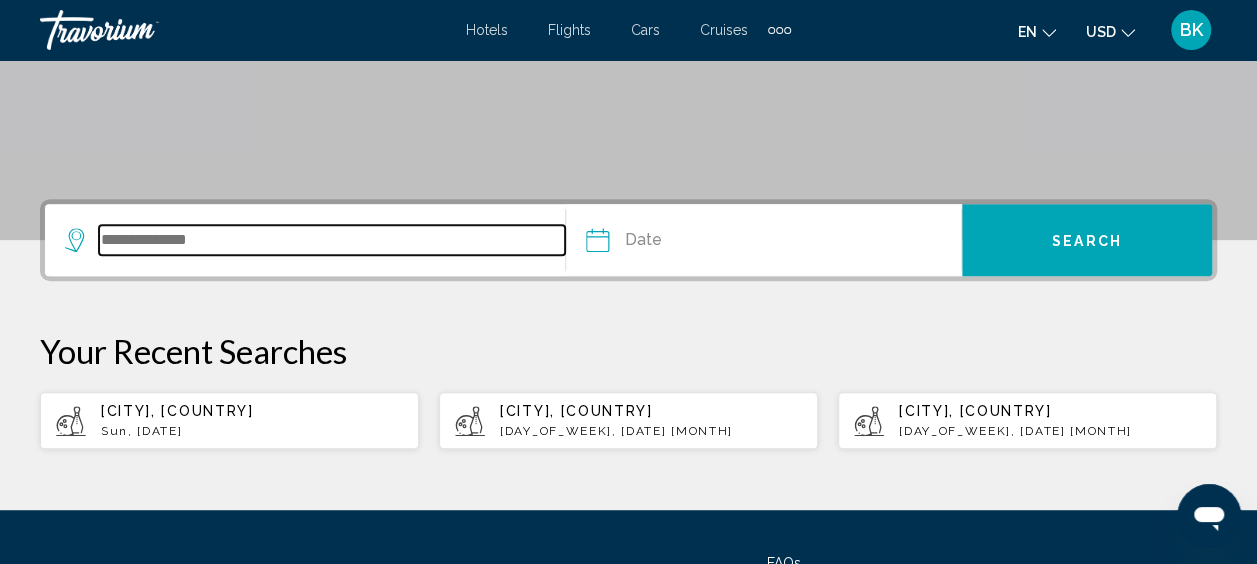 click at bounding box center (332, 240) 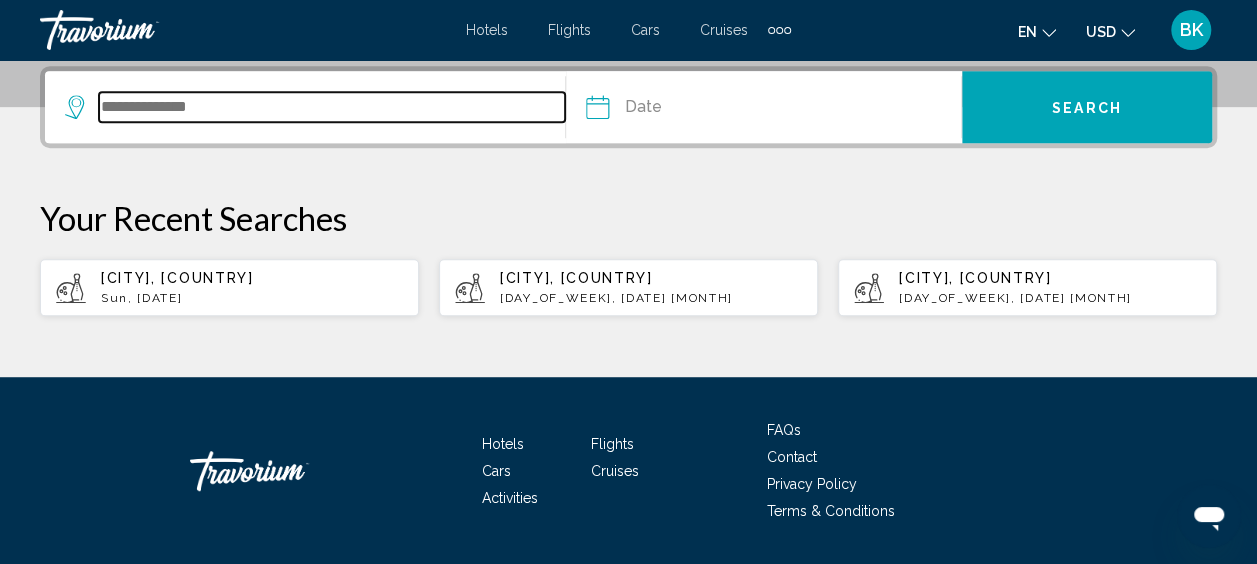 scroll, scrollTop: 494, scrollLeft: 0, axis: vertical 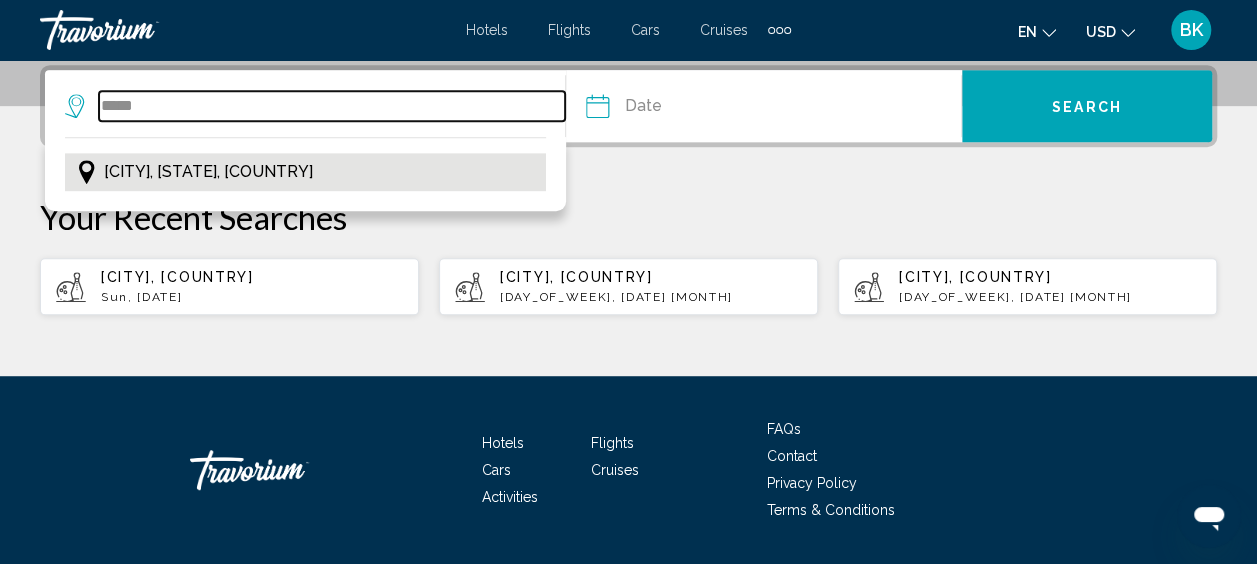 type on "*****" 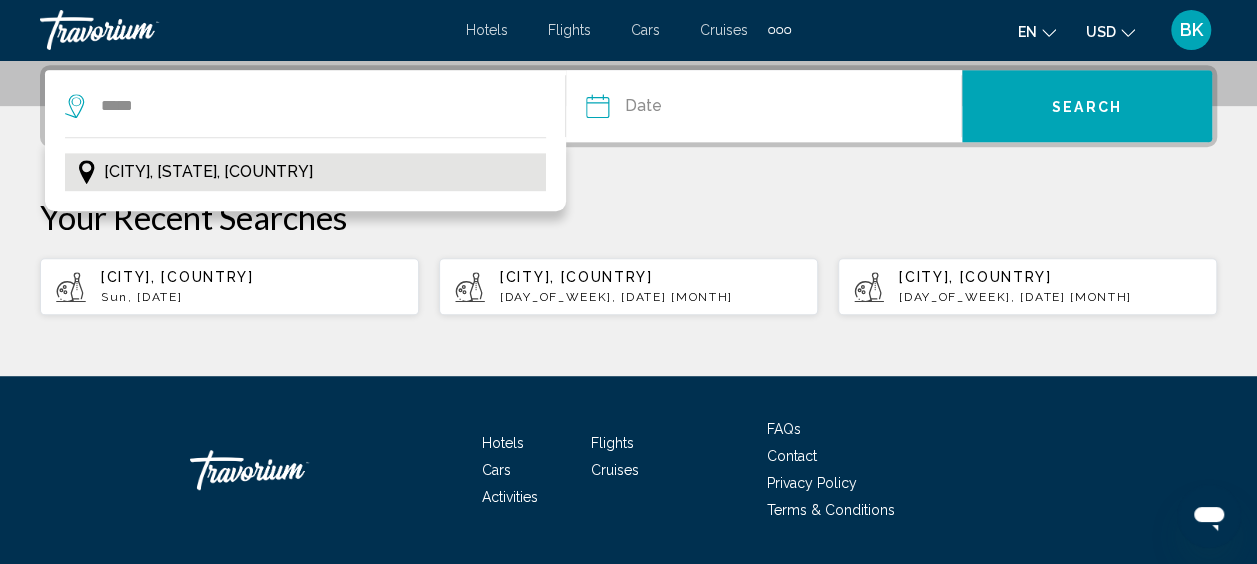 click on "[CITY], [STATE], [COUNTRY]" at bounding box center (305, 172) 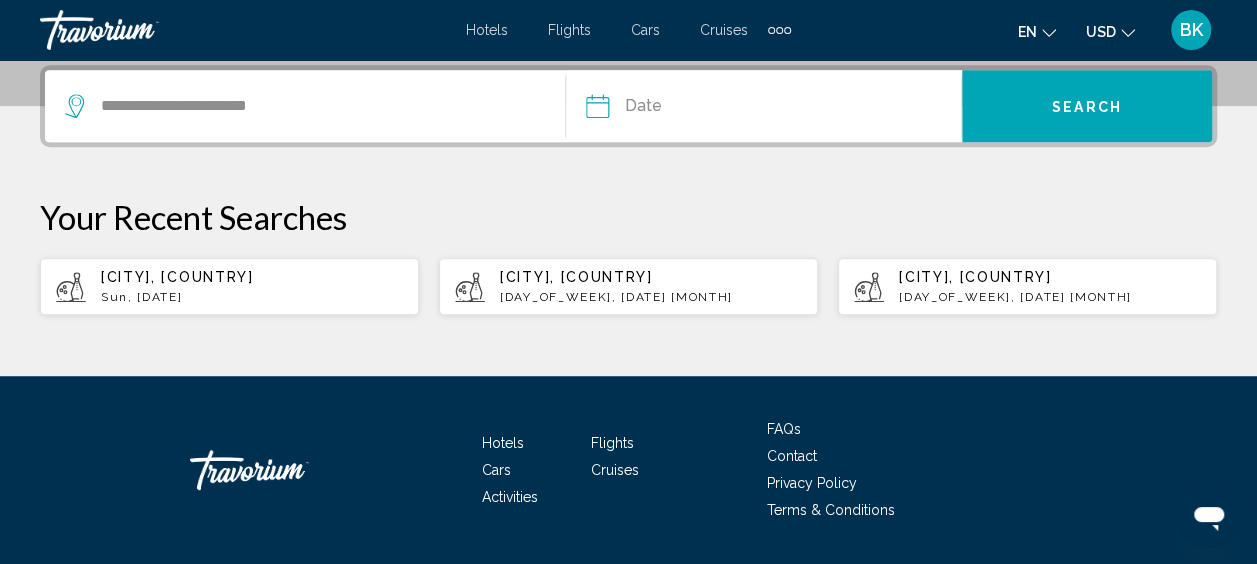 click at bounding box center [678, 109] 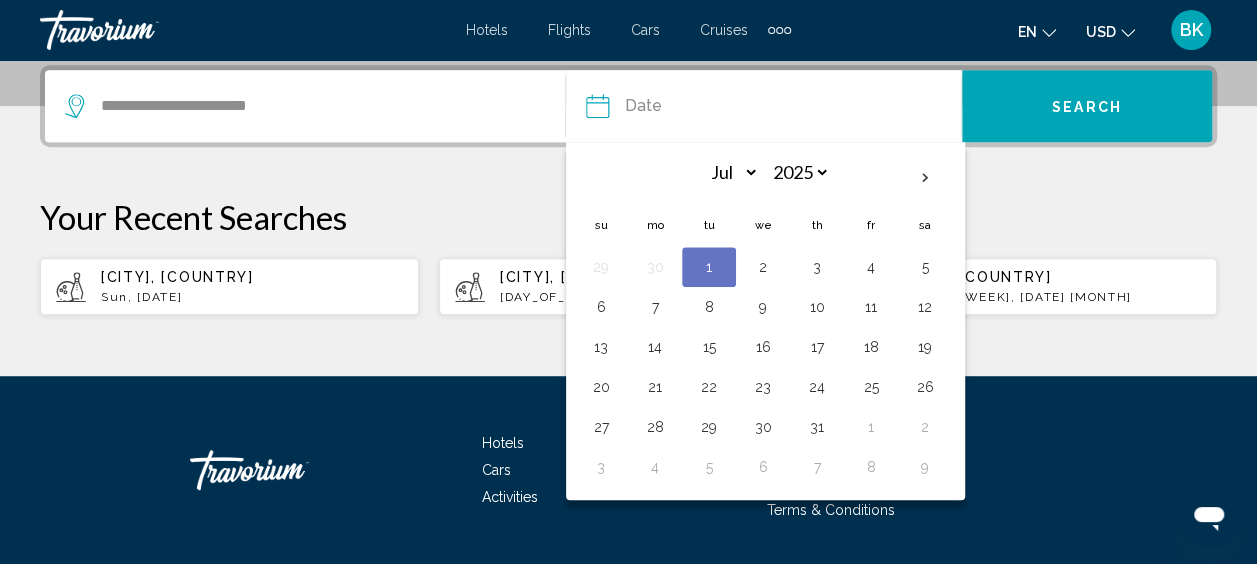 click on "1" at bounding box center (709, 267) 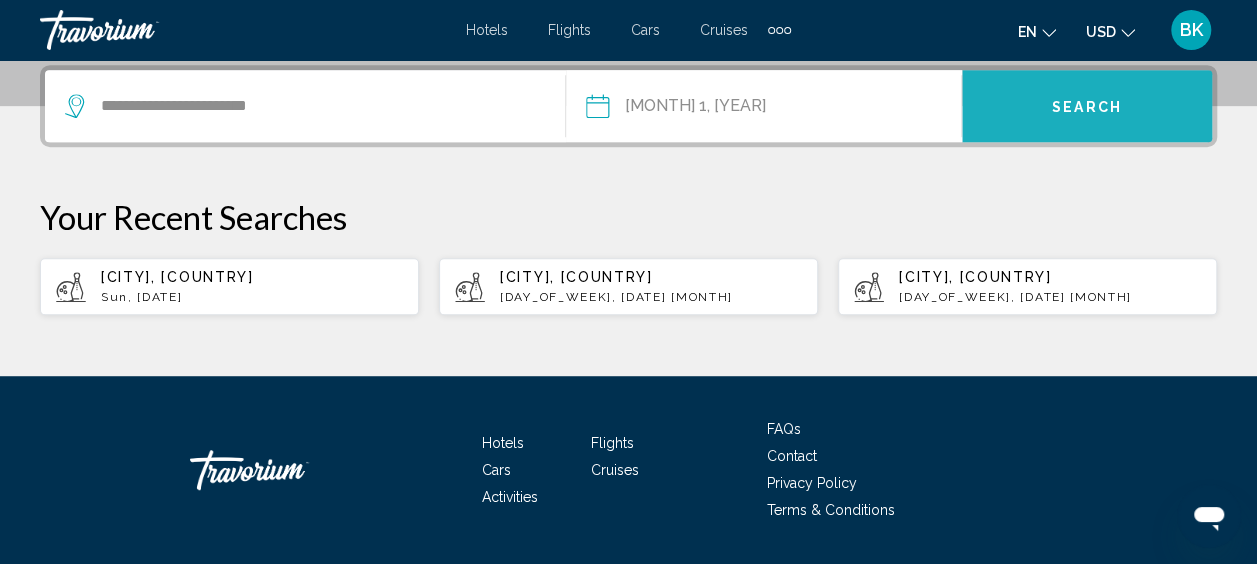 click on "Search" at bounding box center [1087, 106] 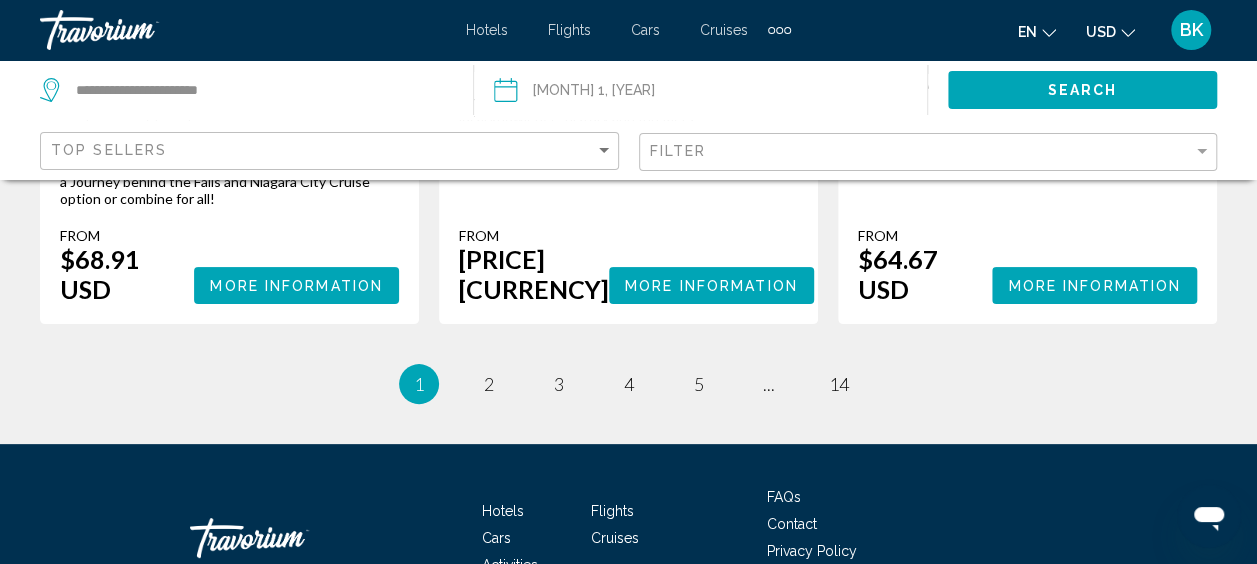 scroll, scrollTop: 3841, scrollLeft: 0, axis: vertical 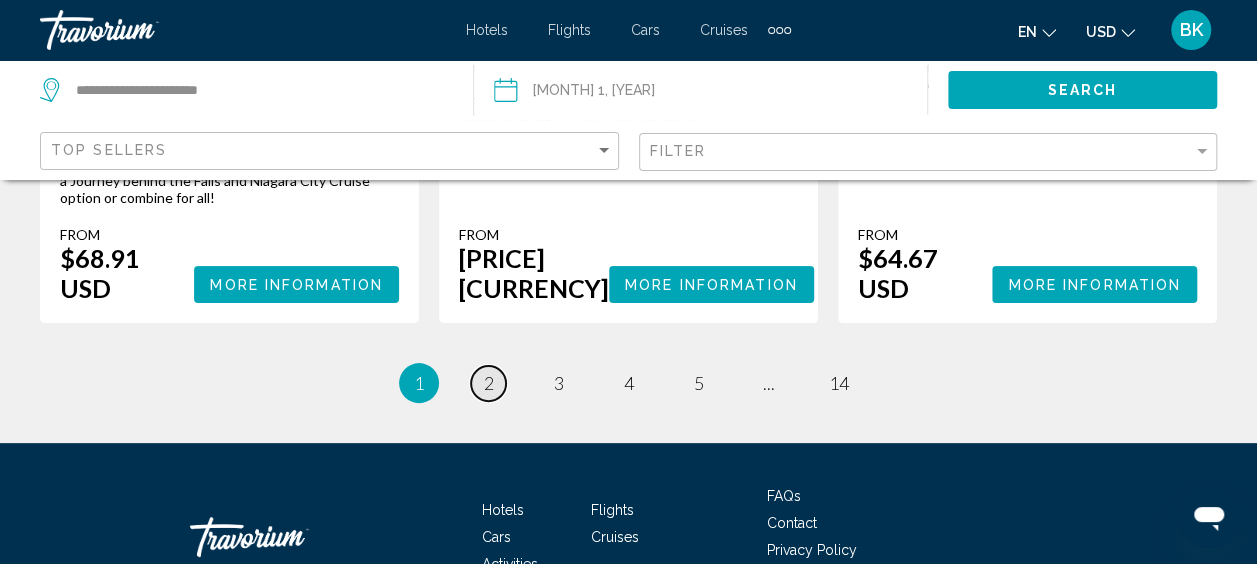 click on "2" at bounding box center (489, 383) 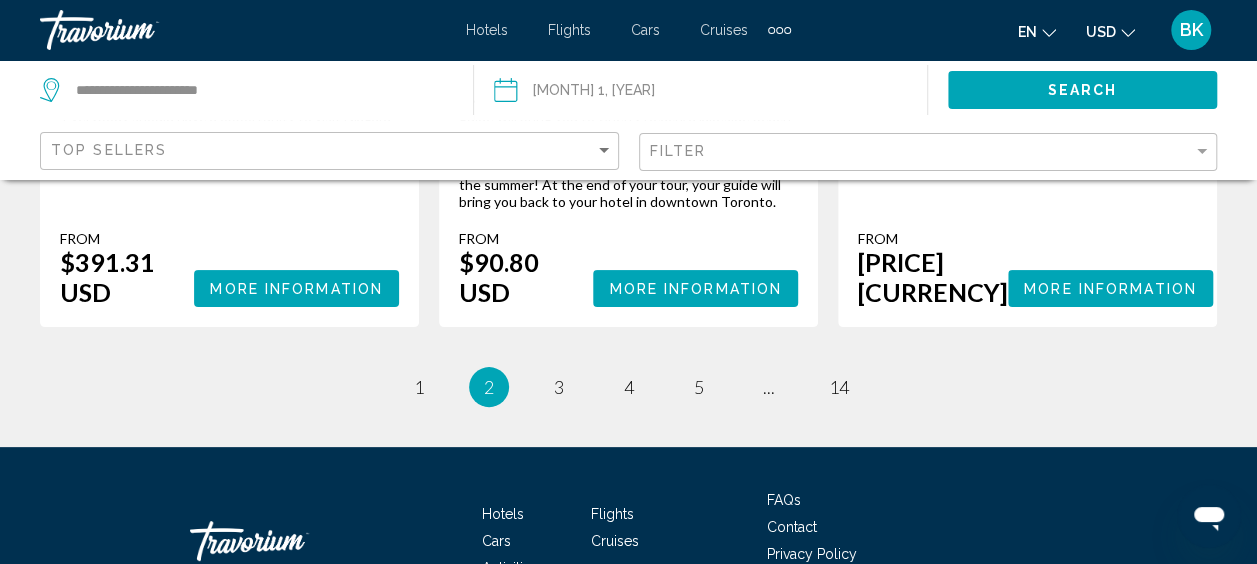 scroll, scrollTop: 0, scrollLeft: 0, axis: both 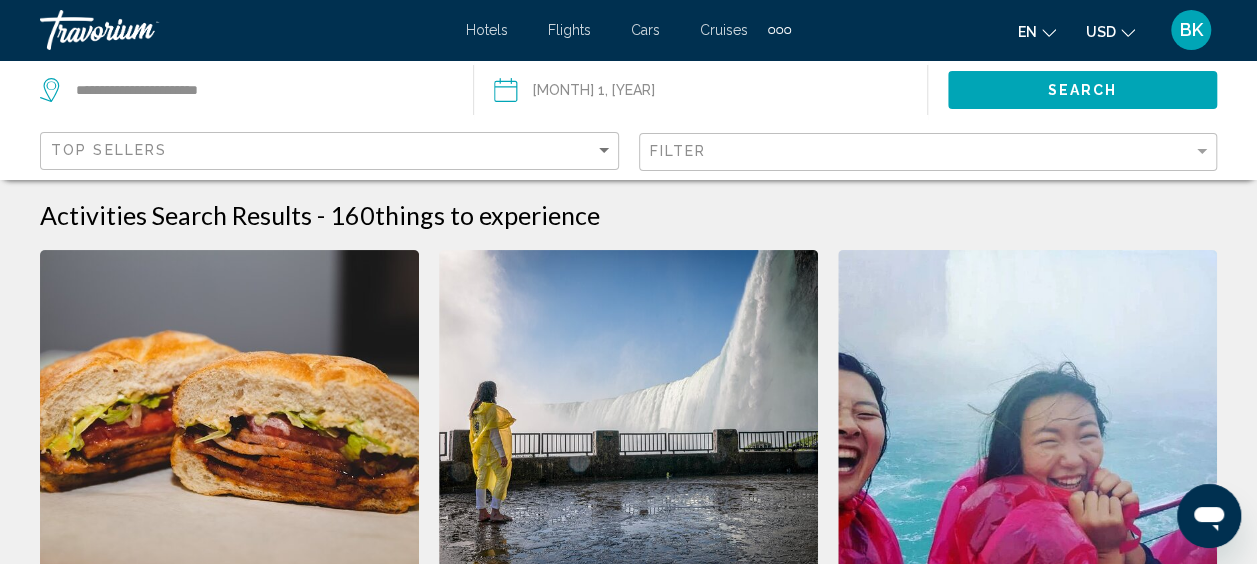 click on "Top Sellers" at bounding box center [332, 151] 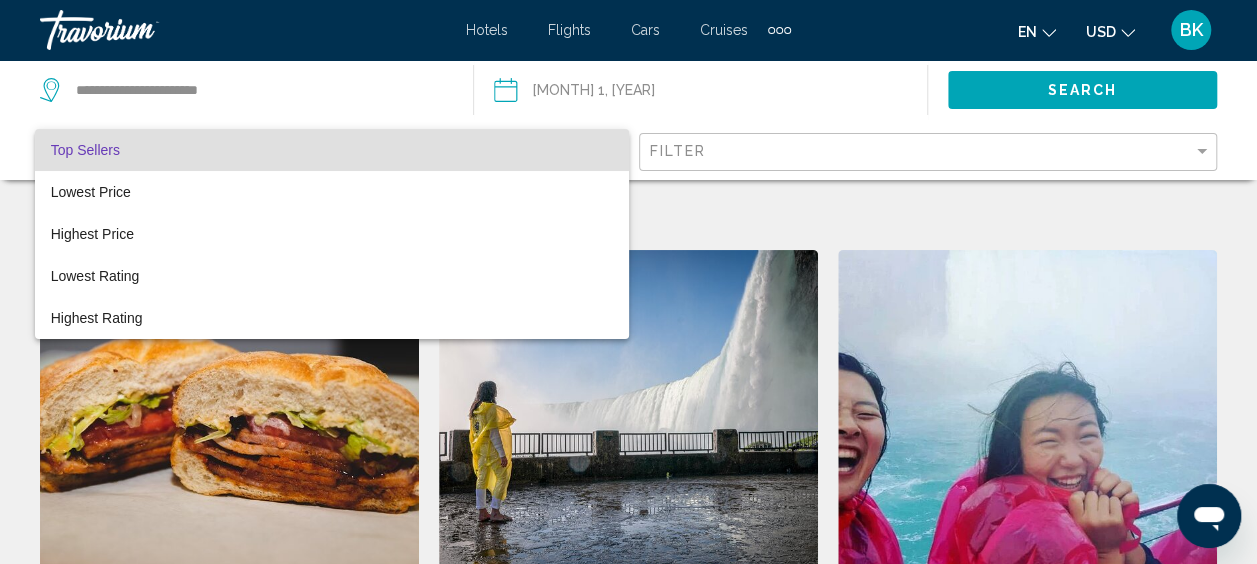 drag, startPoint x: 718, startPoint y: 106, endPoint x: 720, endPoint y: 154, distance: 48.04165 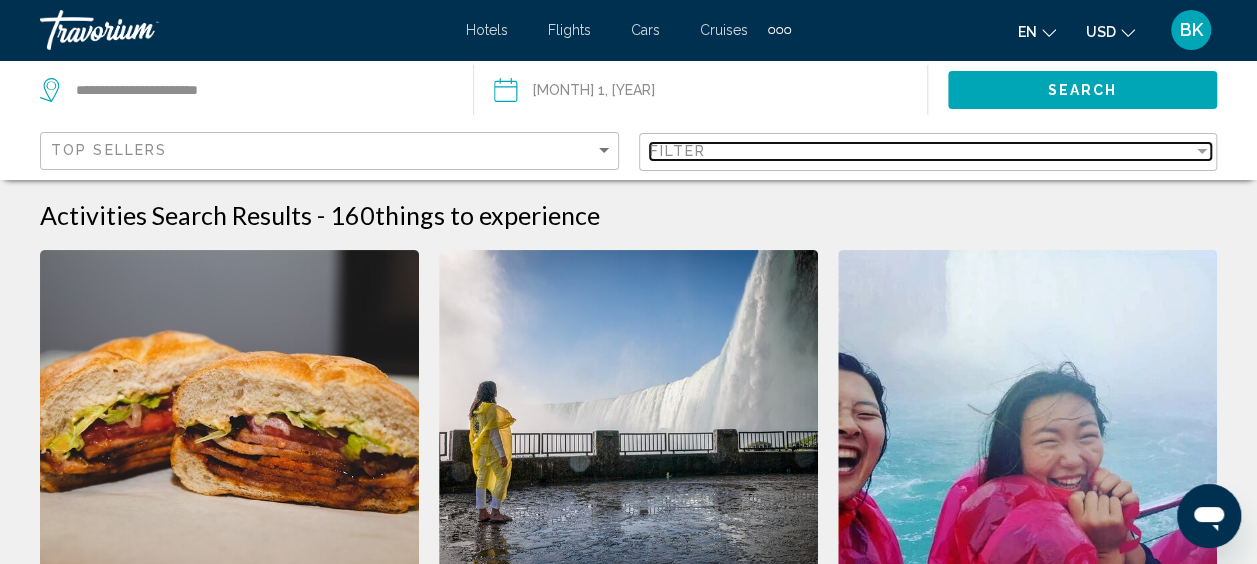 click on "Filter" at bounding box center (922, 151) 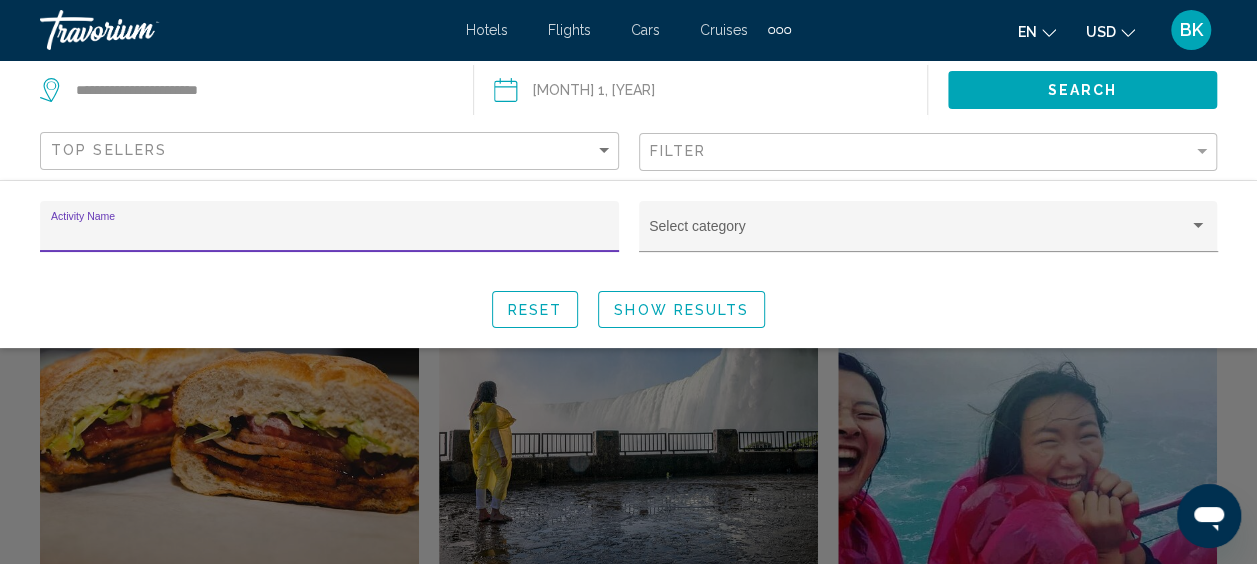 click on "Date Jul 1, 2025  Jul  *** *** *** *** *** *** *** *** *** *** *** ***   2025  **** **** **** **** **** **** Su Mo Tu We Th Fr Sa 29 30 1 2 3 4 5 6 7 8 9 10 11 12 13 14 15 16 17 18 19 20 21 22 23 24 25 26 27 28 29 30 31 1 2 3 4 5 6 7 8 9 * * * * * * * * * ** ** ** ** ** ** ** ** ** ** ** ** ** ** ** ** ** ** ** ** ** ** ** ** ** ** ** ** ** ** ** ** ** ** ** ** ** ** ** ** ** ** ** ** ** ** ** ** ** ** ** ** ** ** ** ** ** ** ** ** ** ** ** ** **" at bounding box center (710, 90) 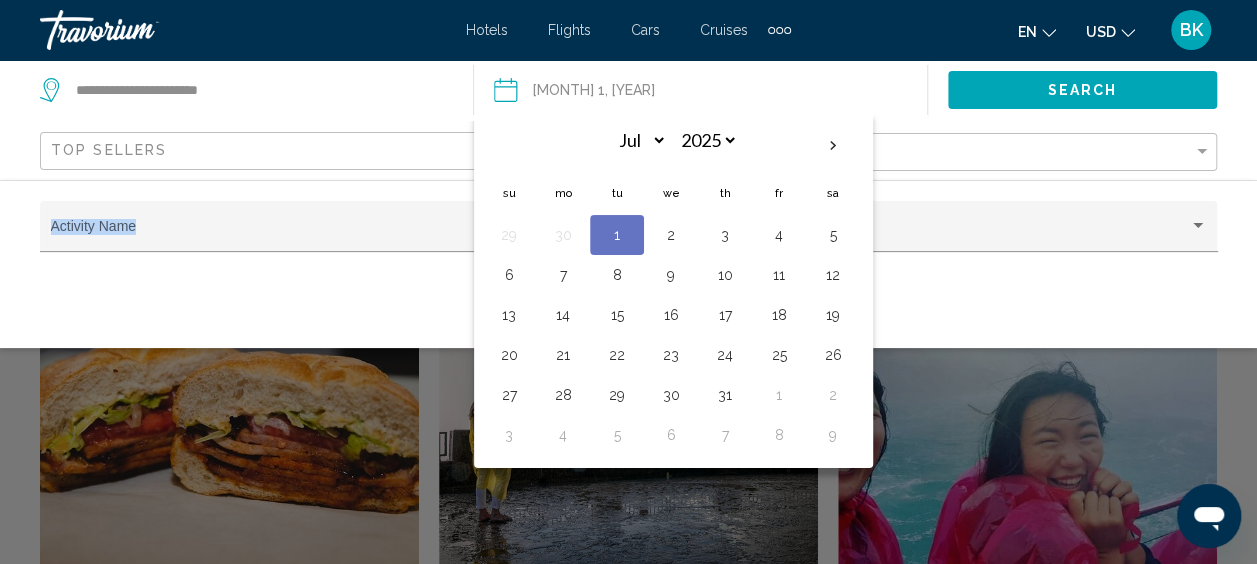 drag, startPoint x: 924, startPoint y: 173, endPoint x: 918, endPoint y: 447, distance: 274.06567 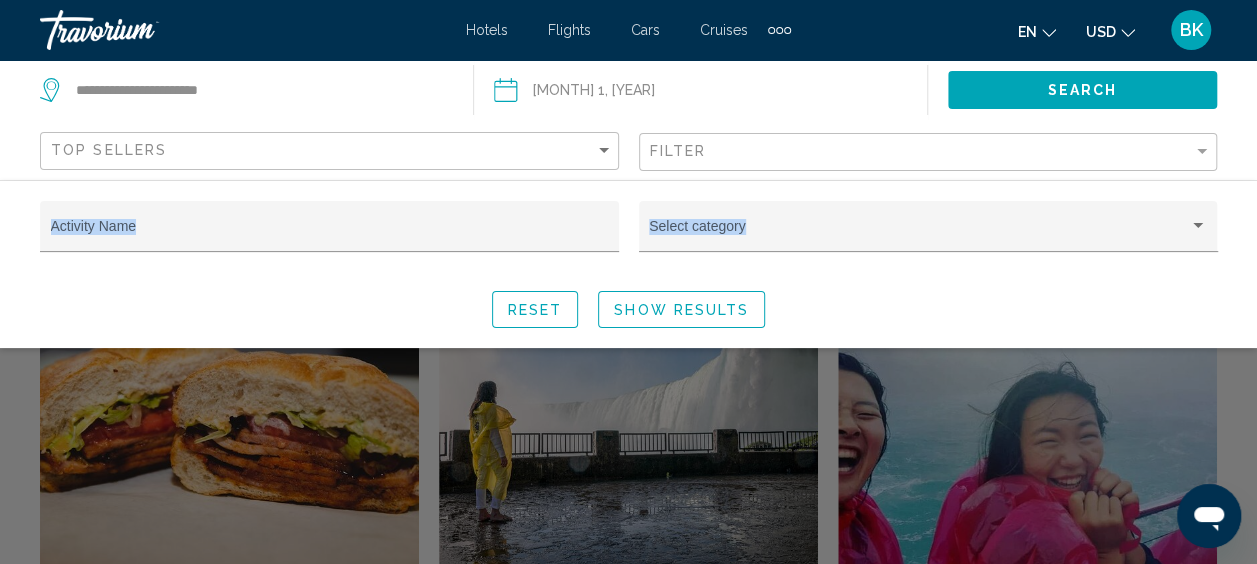 click at bounding box center [628, 427] 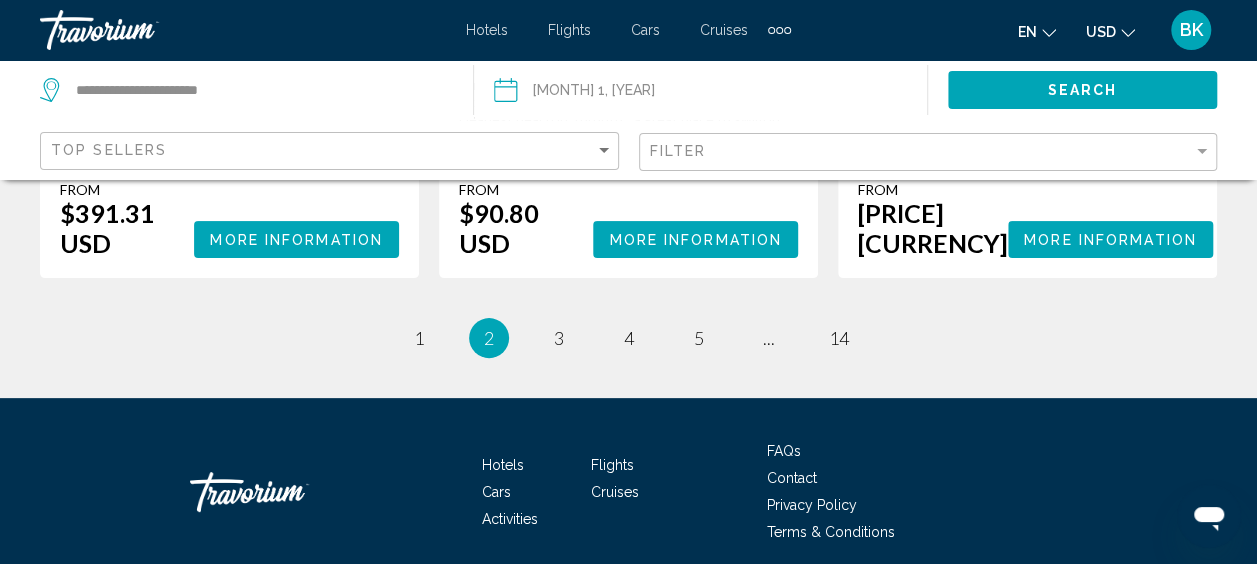 scroll, scrollTop: 3890, scrollLeft: 0, axis: vertical 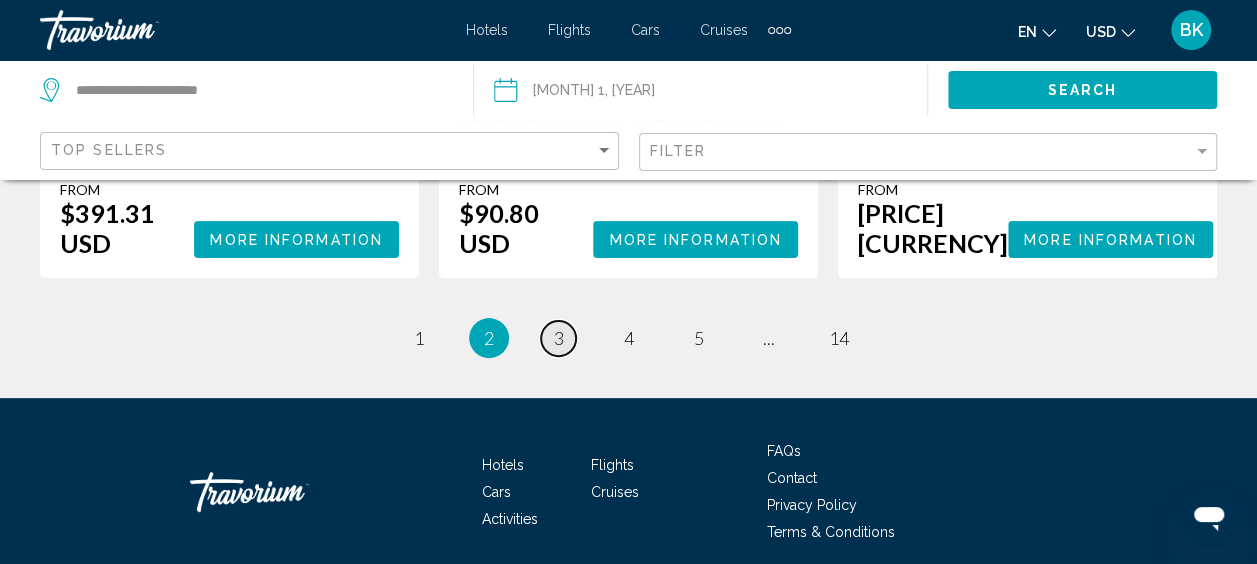 click on "3" at bounding box center (419, 338) 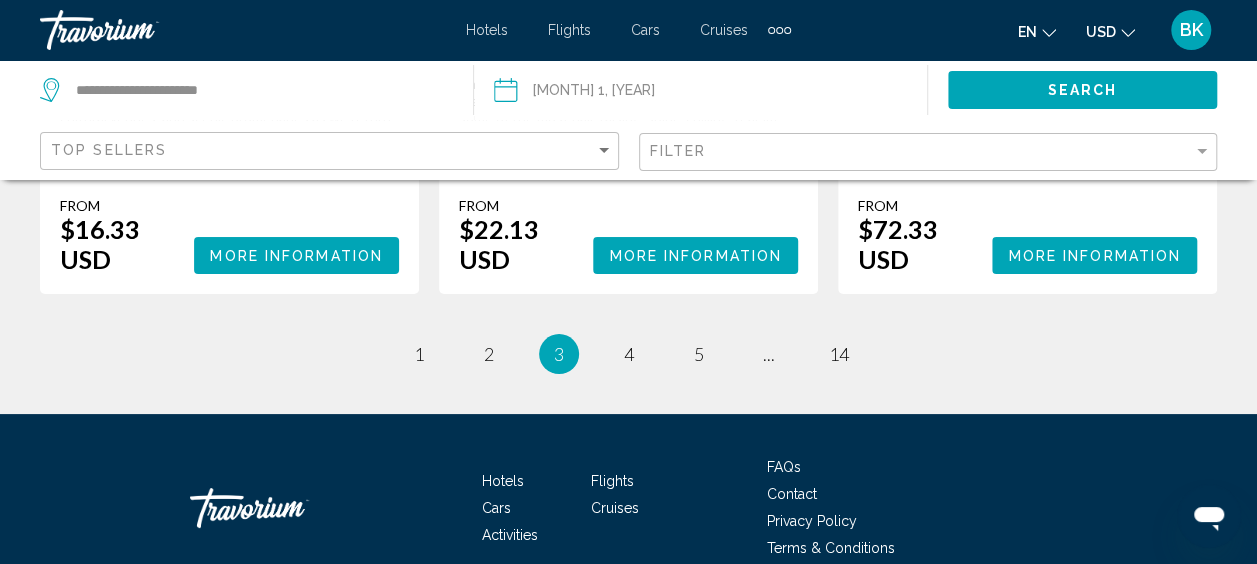 scroll, scrollTop: 3715, scrollLeft: 0, axis: vertical 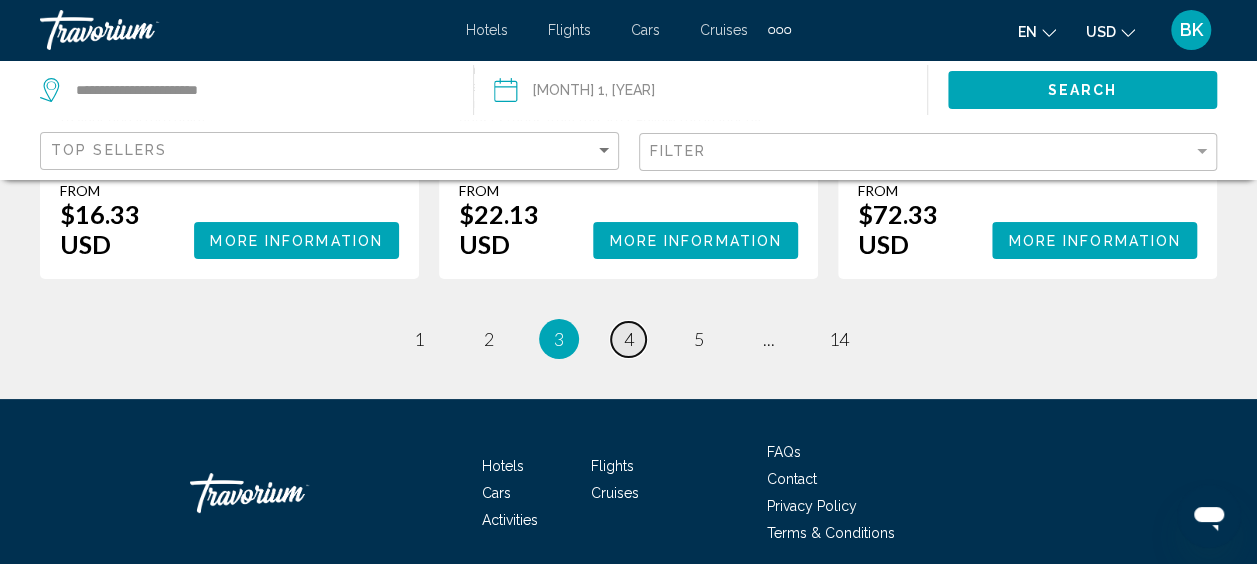 click on "4" at bounding box center (419, 339) 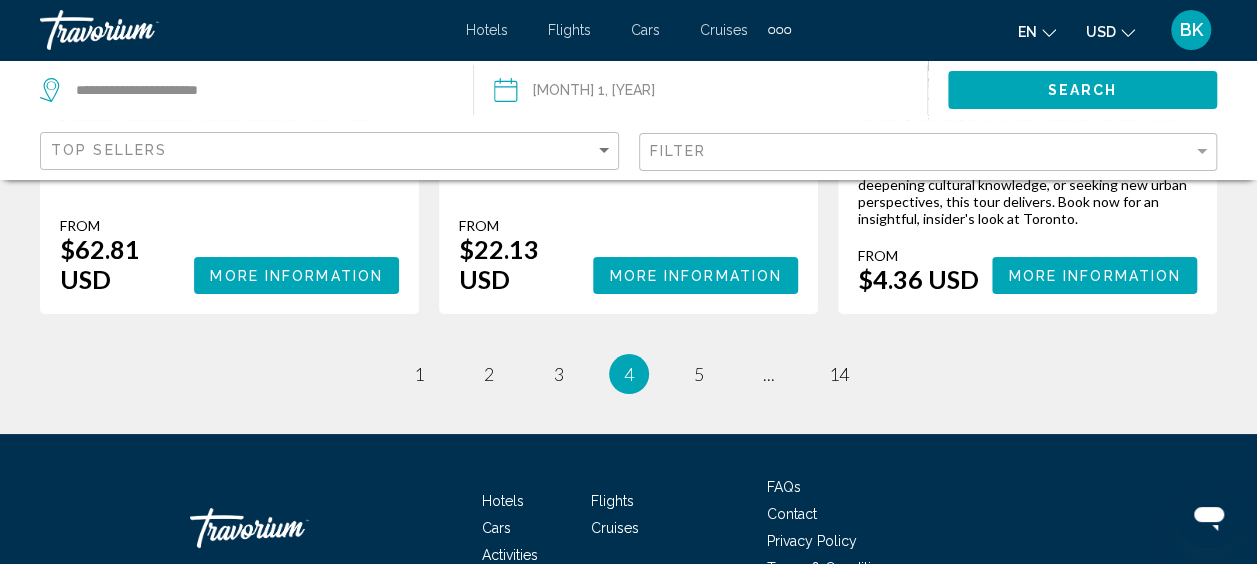 scroll, scrollTop: 3672, scrollLeft: 0, axis: vertical 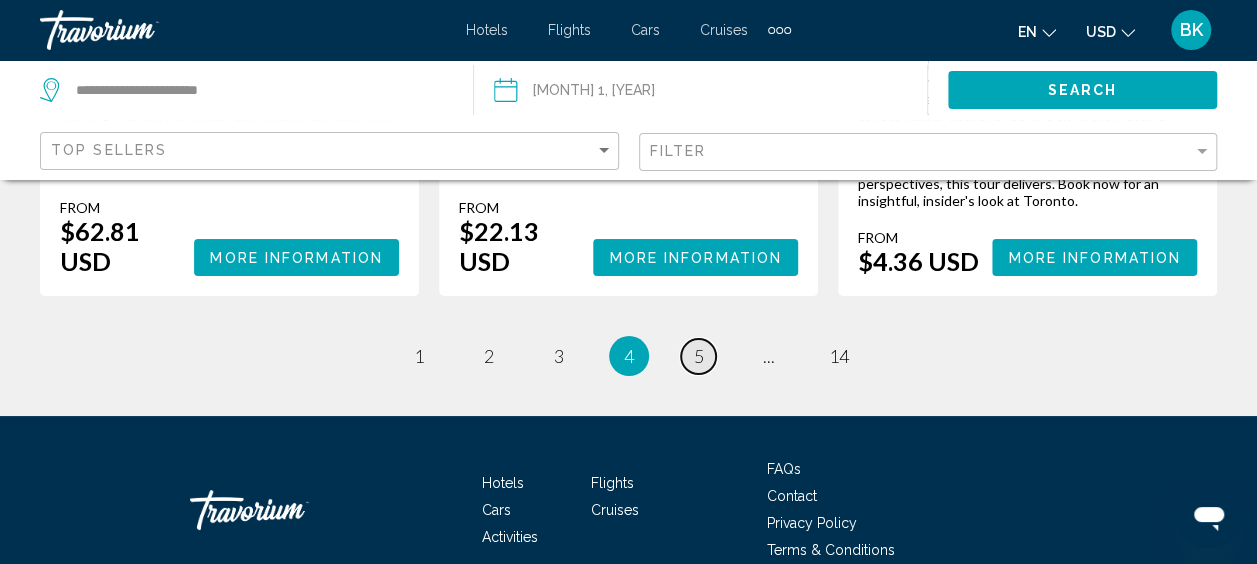 click on "5" at bounding box center (419, 356) 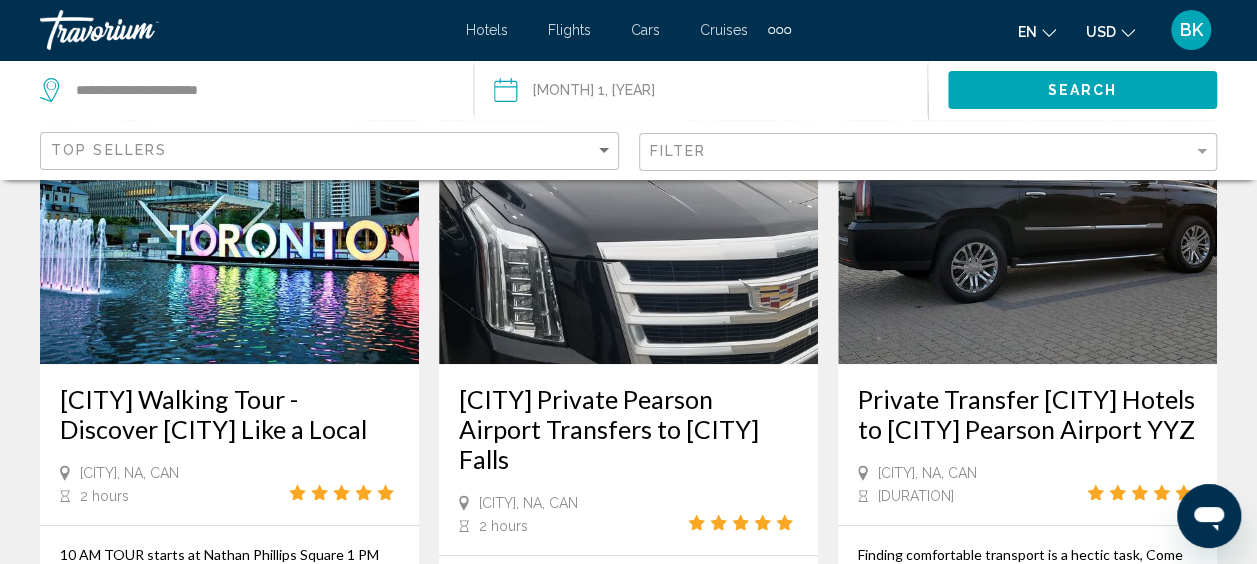 scroll, scrollTop: 0, scrollLeft: 0, axis: both 